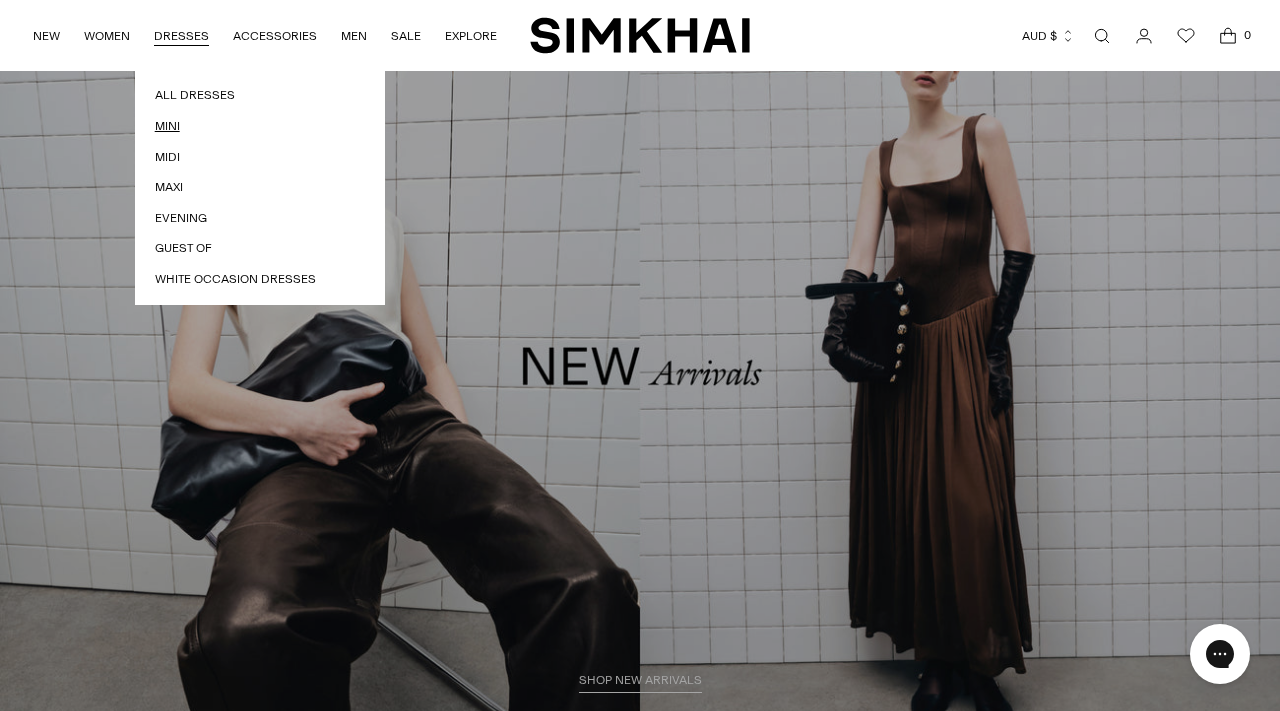 scroll, scrollTop: 0, scrollLeft: 0, axis: both 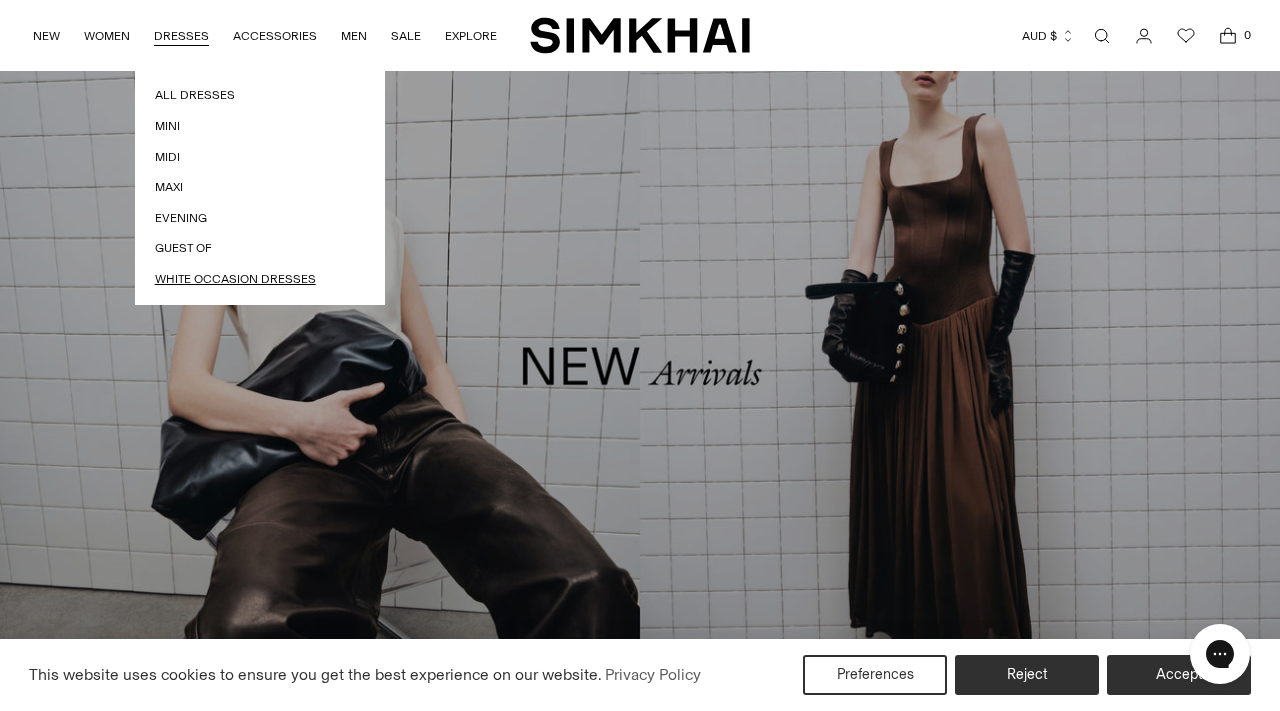 click on "White Occasion Dresses" at bounding box center (260, 279) 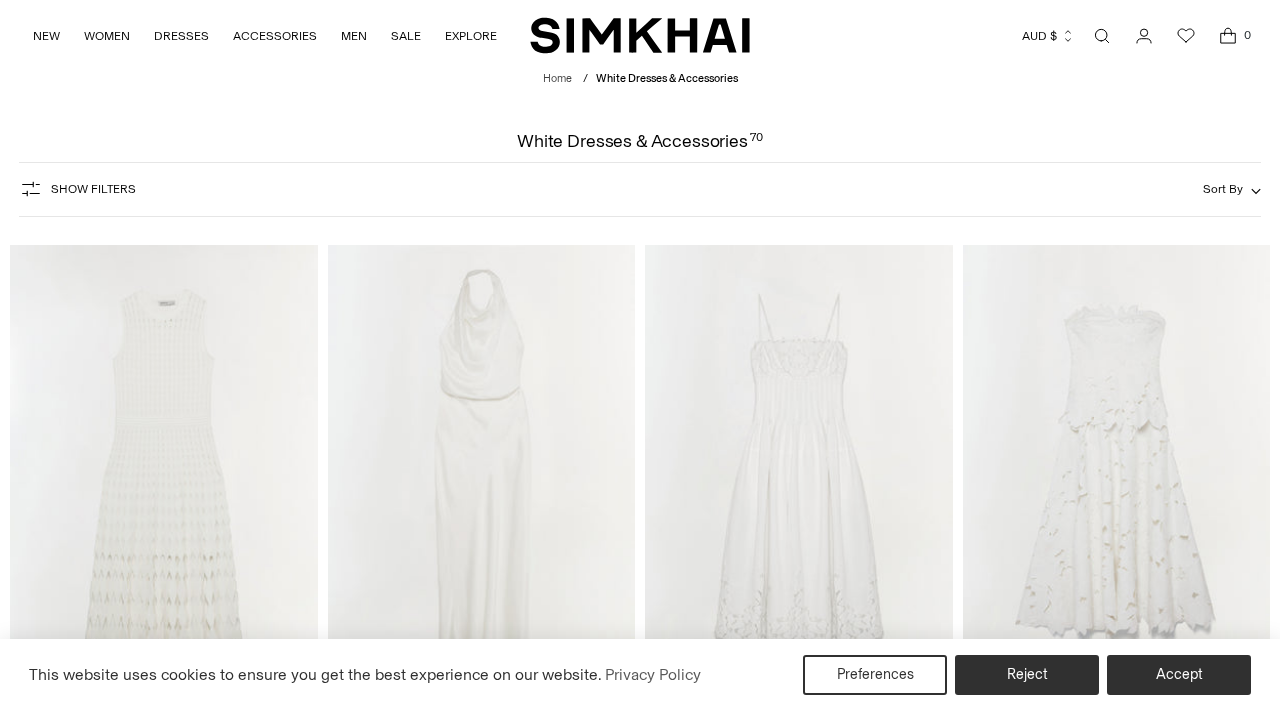 scroll, scrollTop: 0, scrollLeft: 0, axis: both 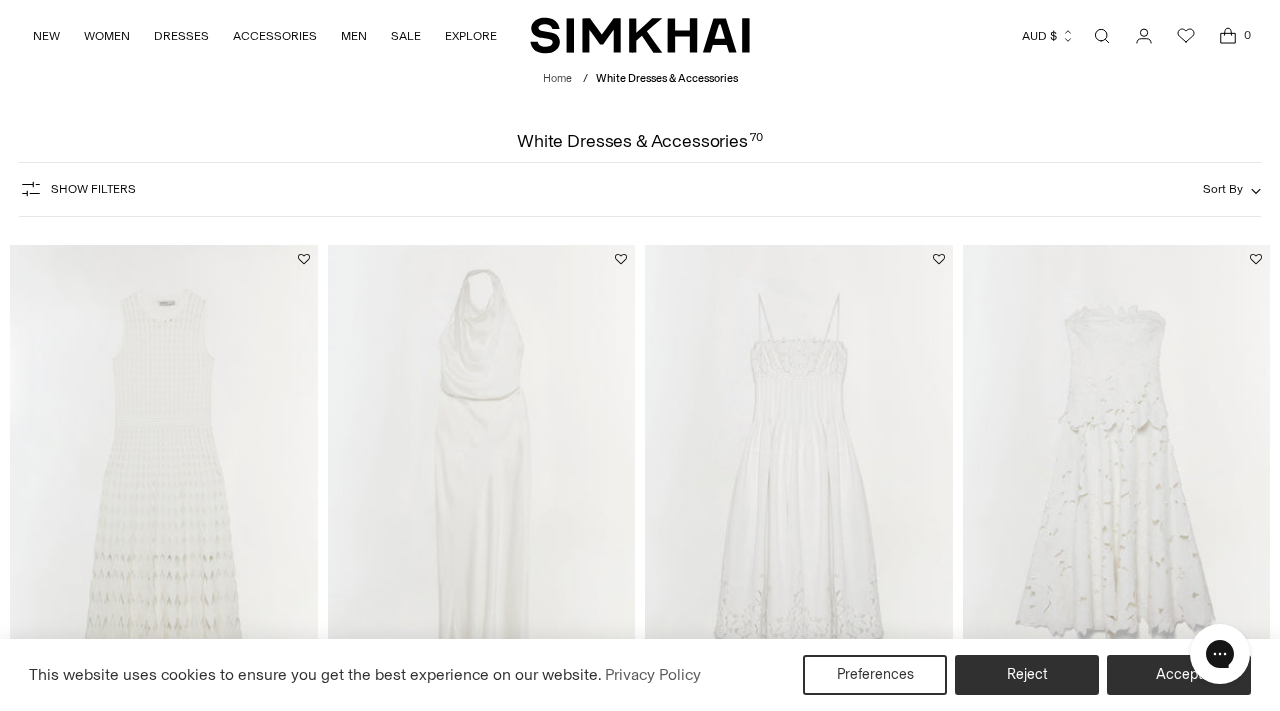 click on "Show Filters" at bounding box center (93, 189) 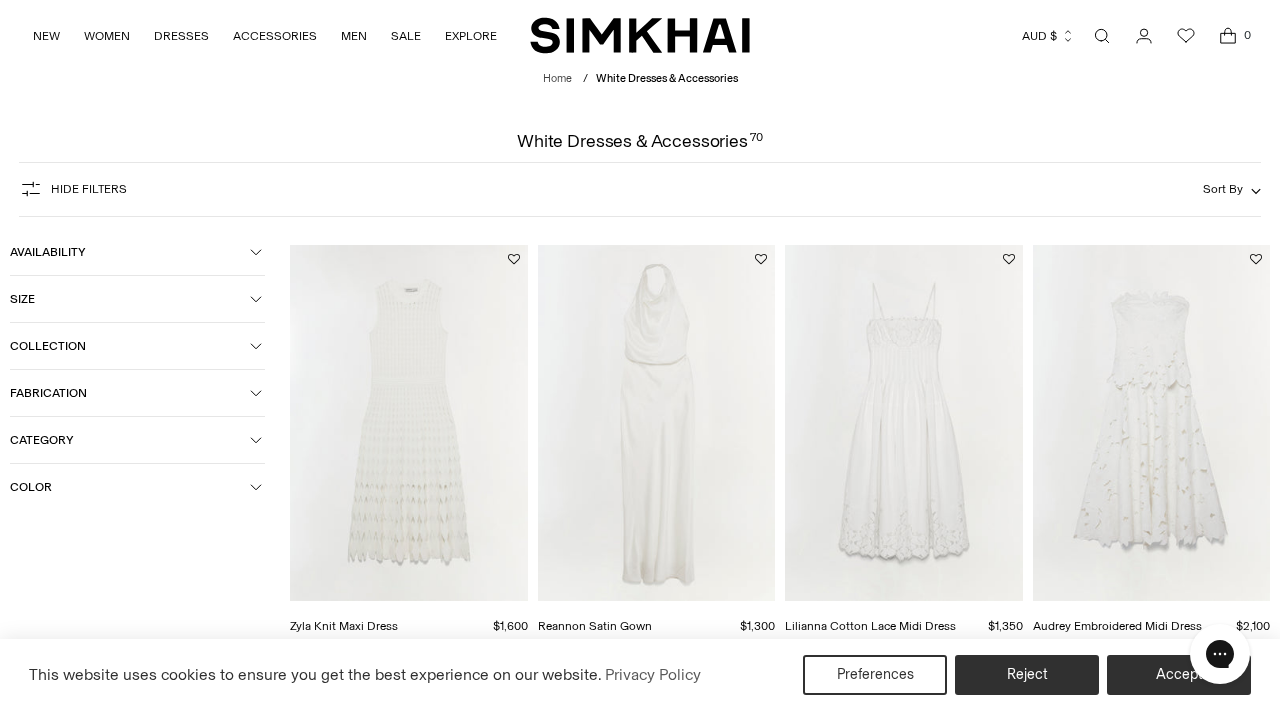 click on "Category" at bounding box center [130, 440] 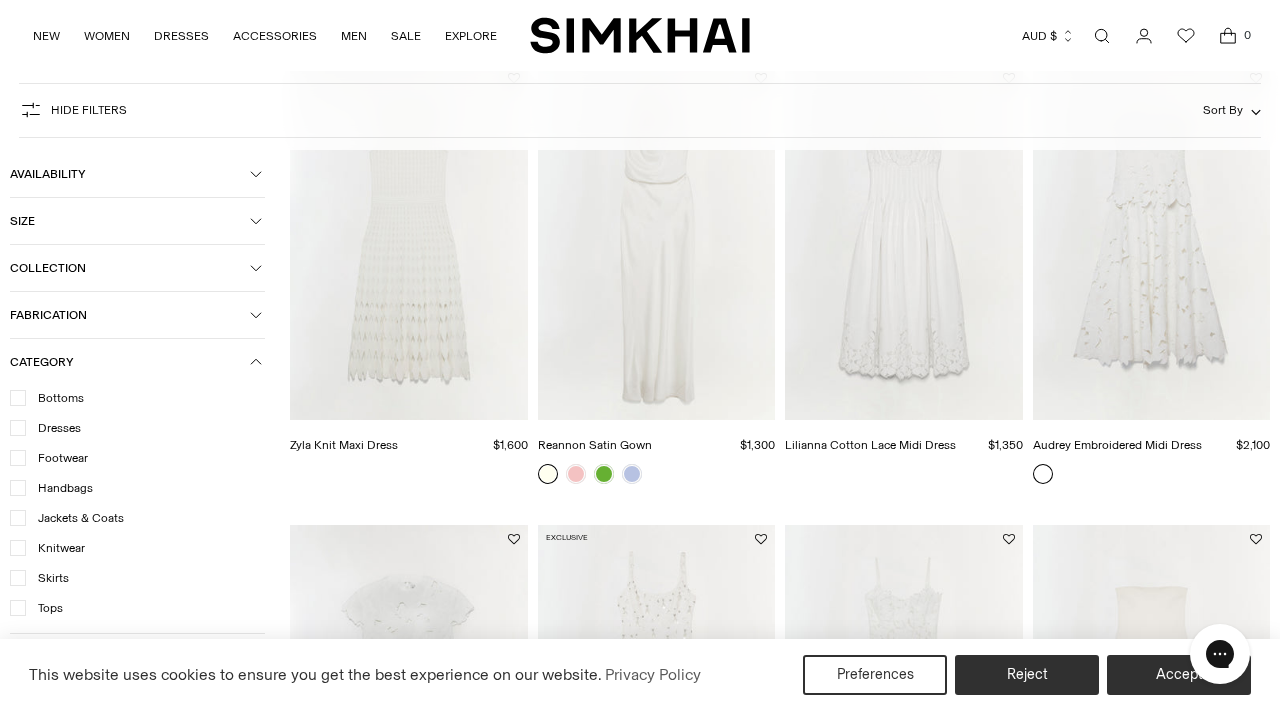 scroll, scrollTop: 188, scrollLeft: 0, axis: vertical 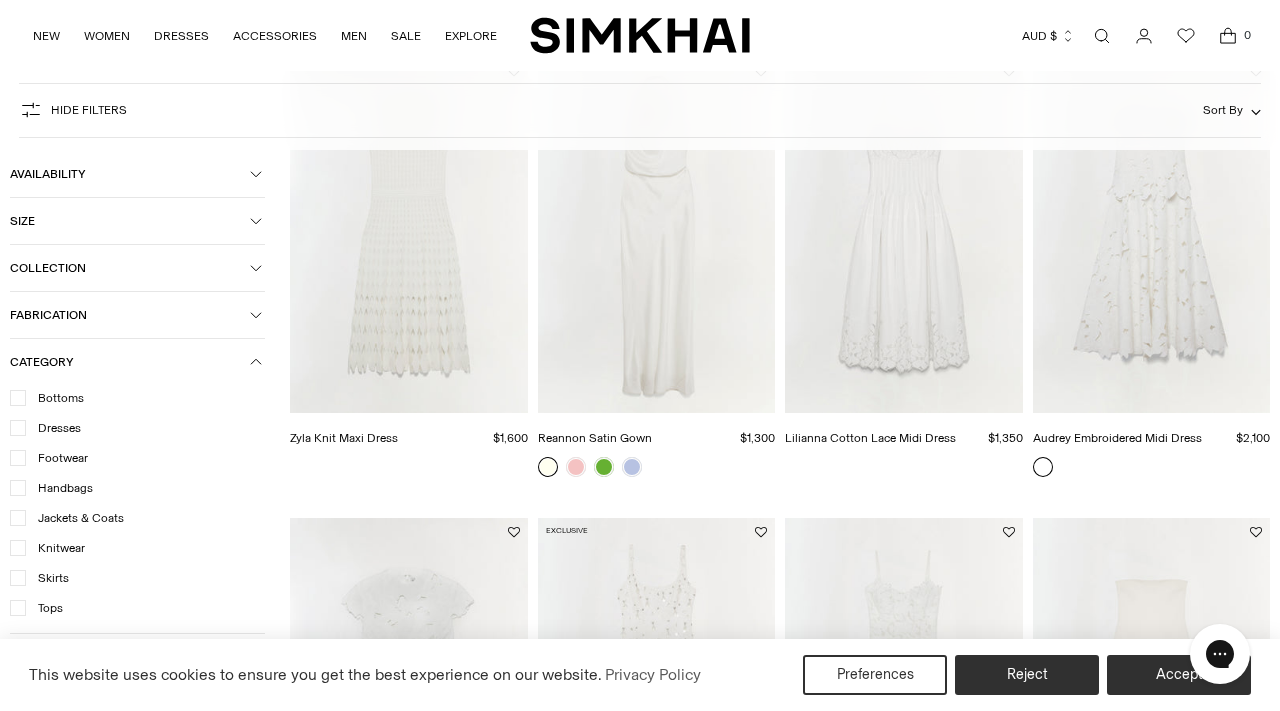 click on "Category" at bounding box center [137, 362] 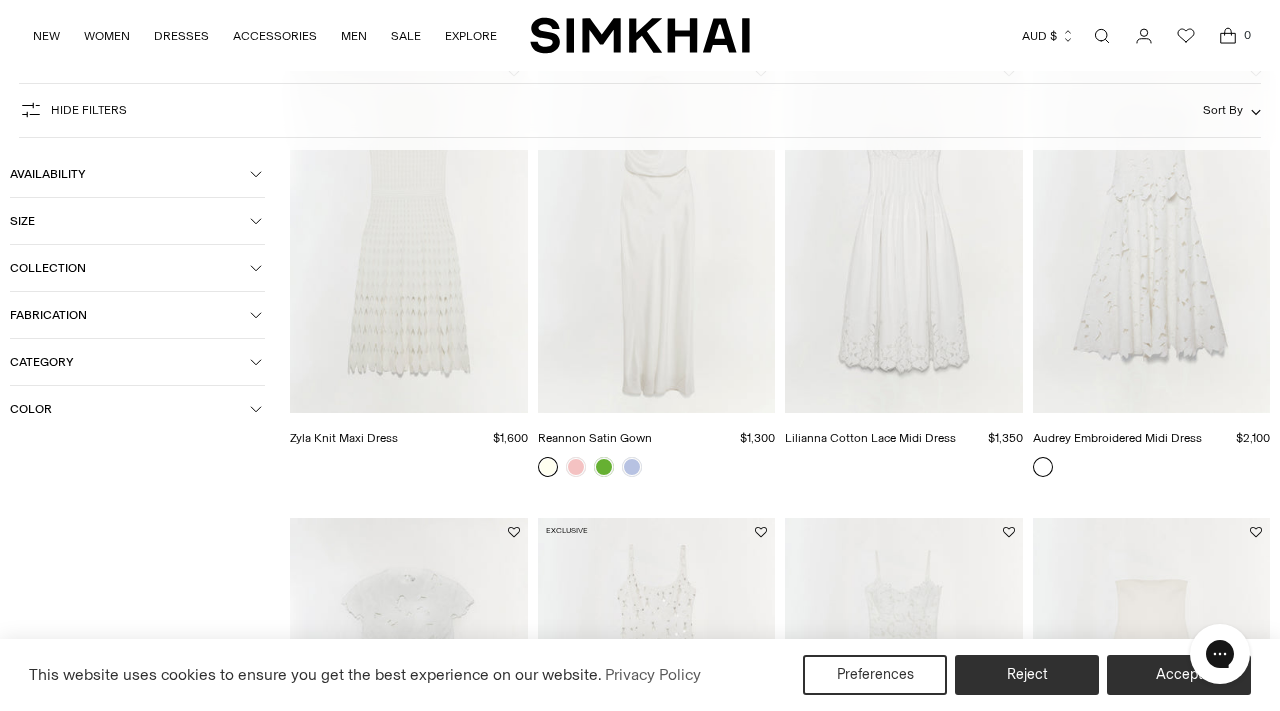 click on "Color" at bounding box center [130, 409] 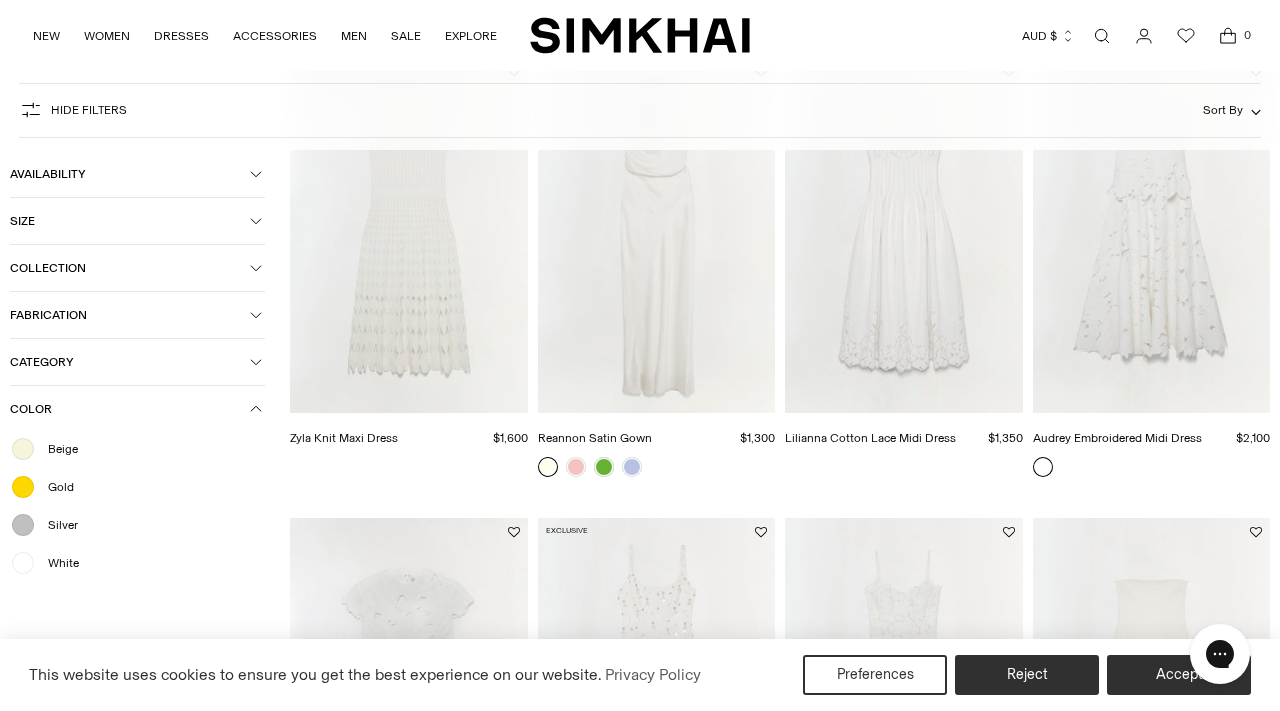 click on "Color" at bounding box center (130, 409) 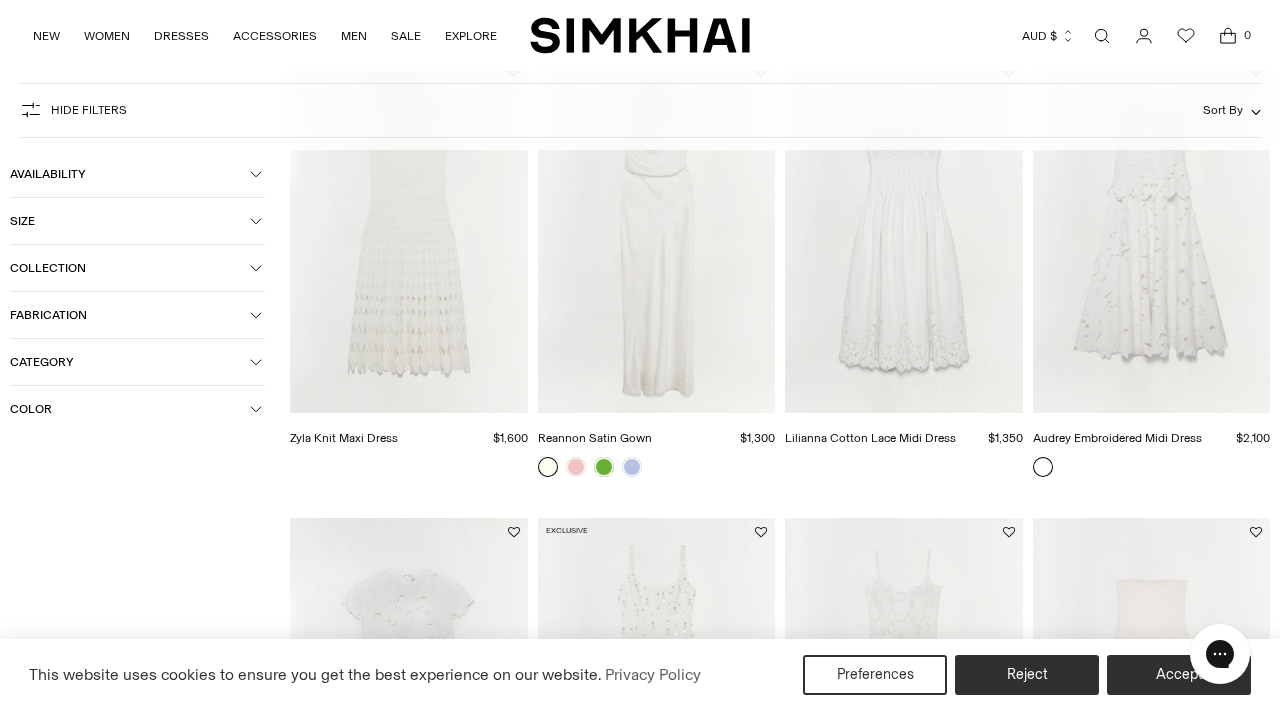 click on "Size" at bounding box center [130, 221] 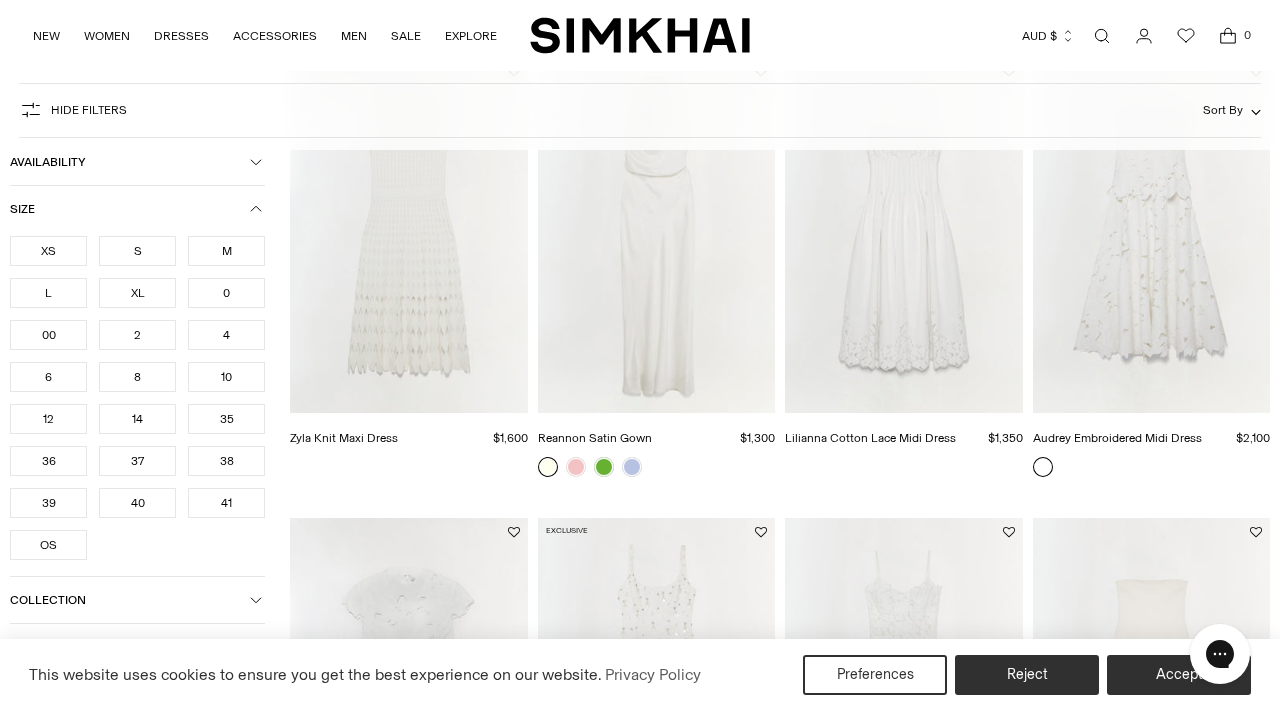 click on "Size" at bounding box center [137, 209] 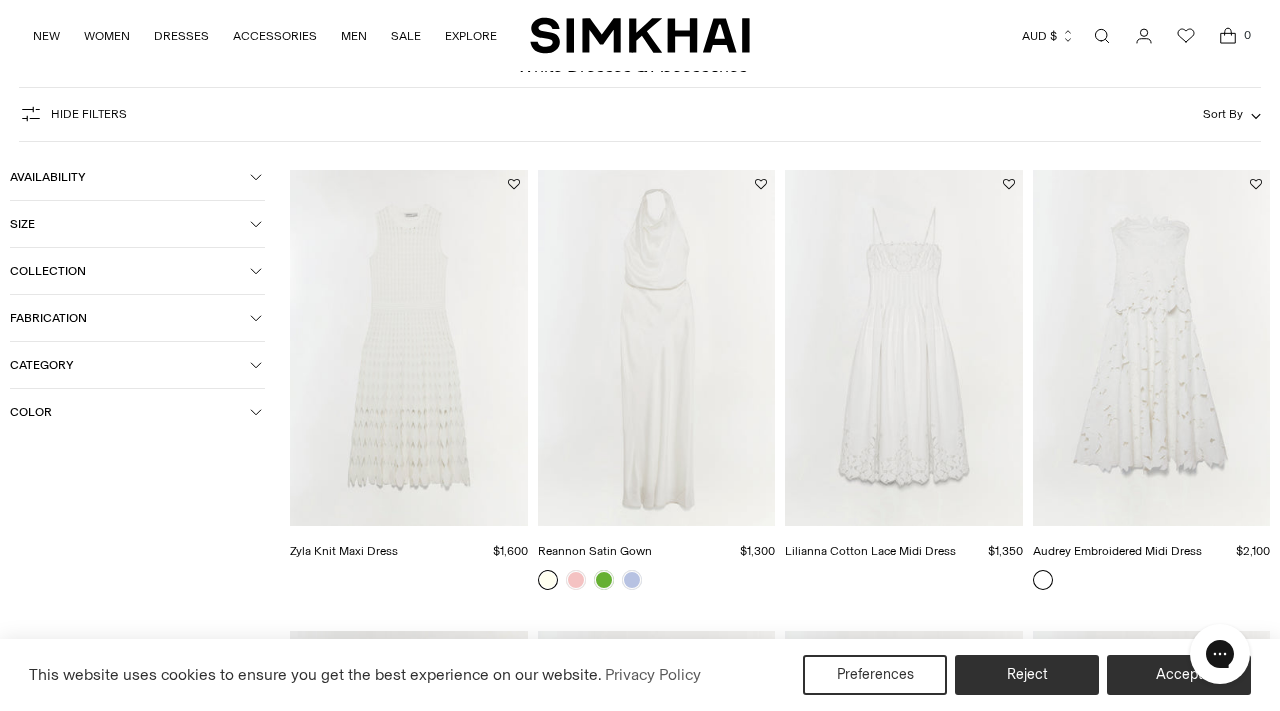 scroll, scrollTop: 0, scrollLeft: 0, axis: both 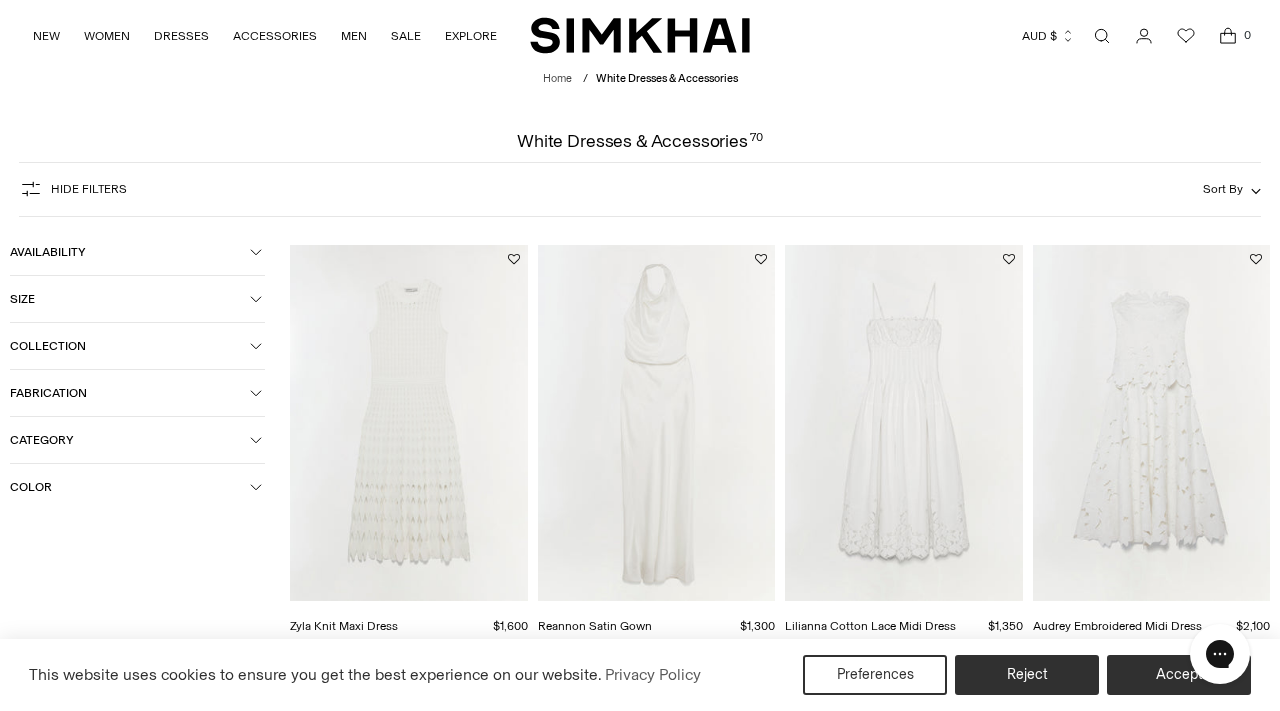 click on "Sort By" at bounding box center (1223, 189) 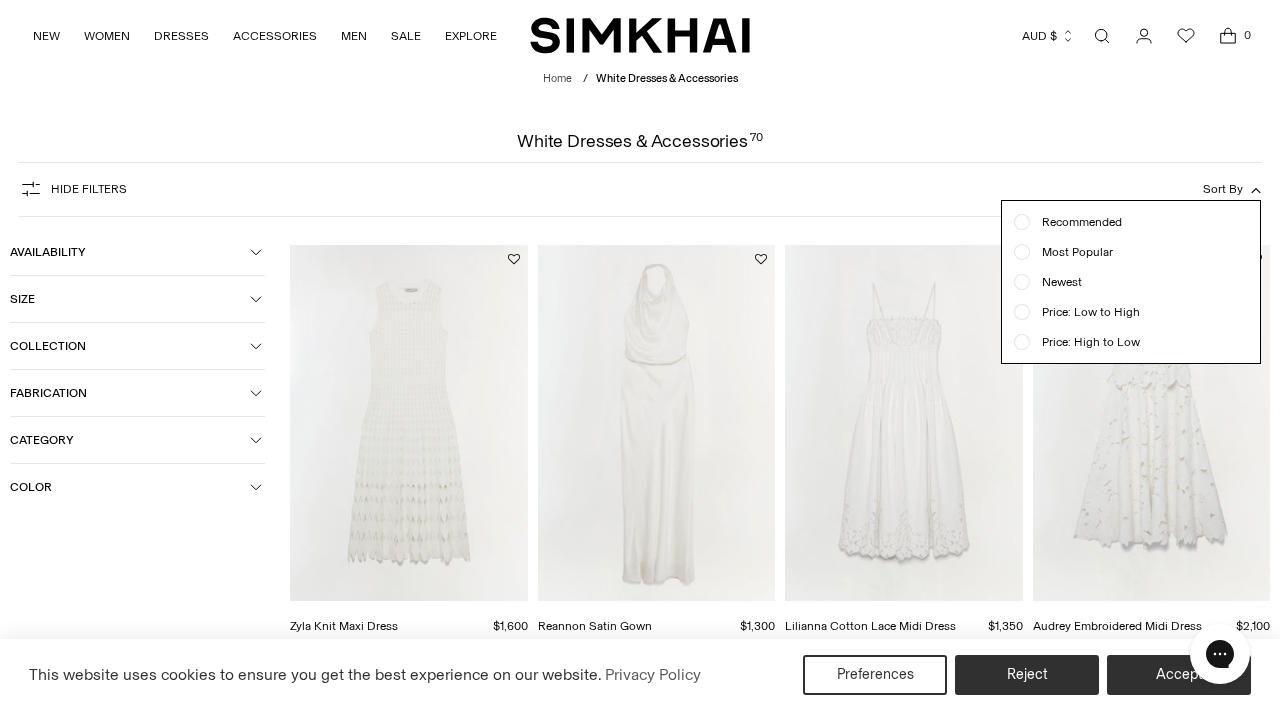 click at bounding box center (1022, 312) 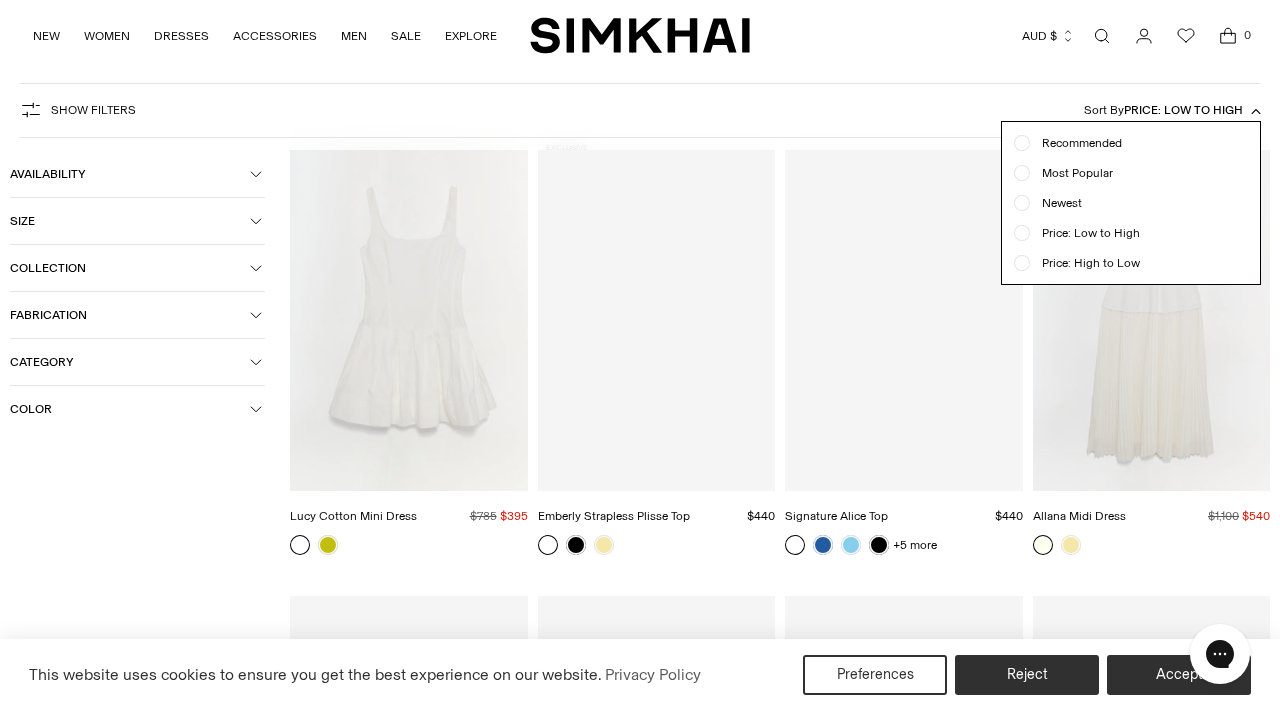 scroll, scrollTop: 114, scrollLeft: 0, axis: vertical 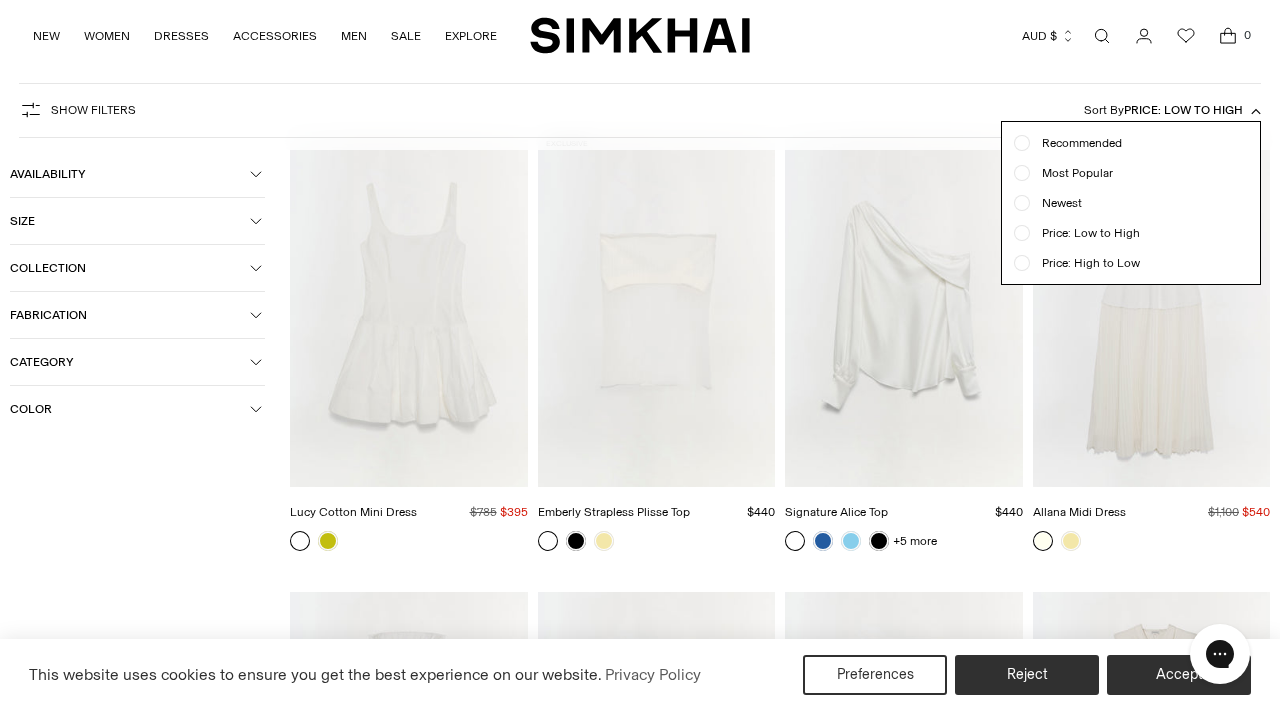 click on "Show Filters
Show Filters
Sort By  Price: Low to High
Recommended
Most Popular
Newest" at bounding box center (640, 110) 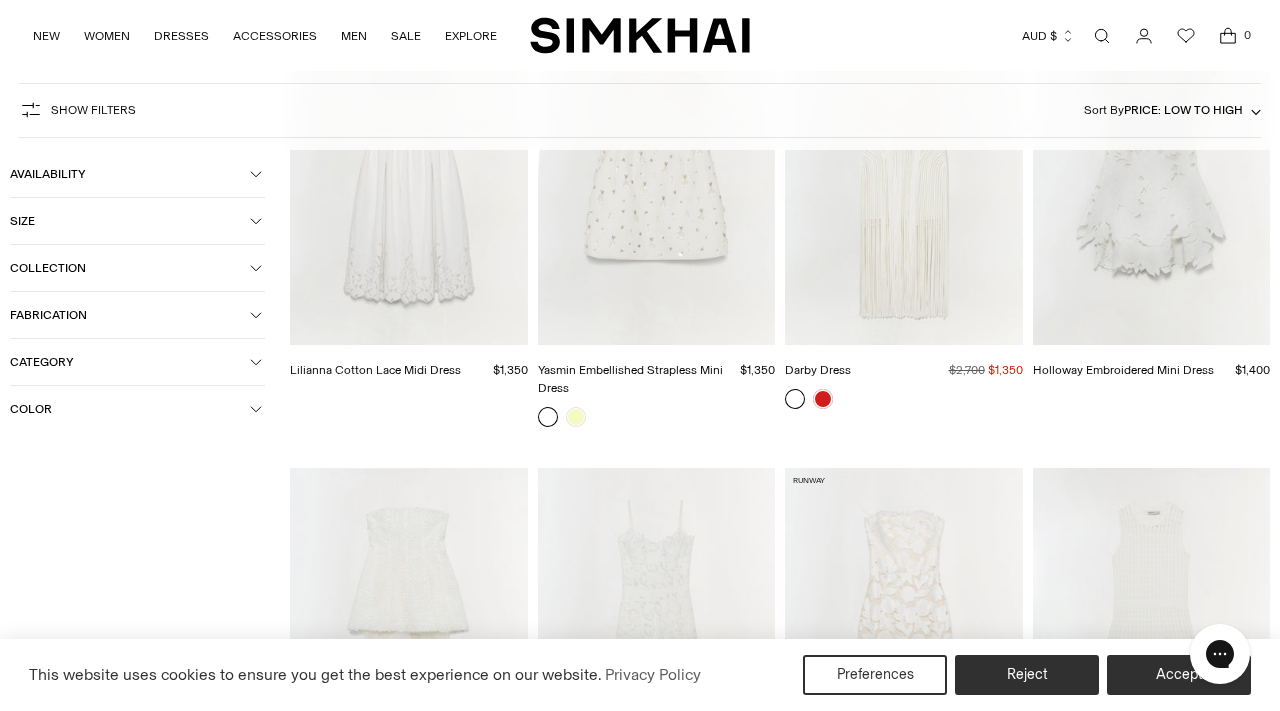 scroll, scrollTop: 6344, scrollLeft: 0, axis: vertical 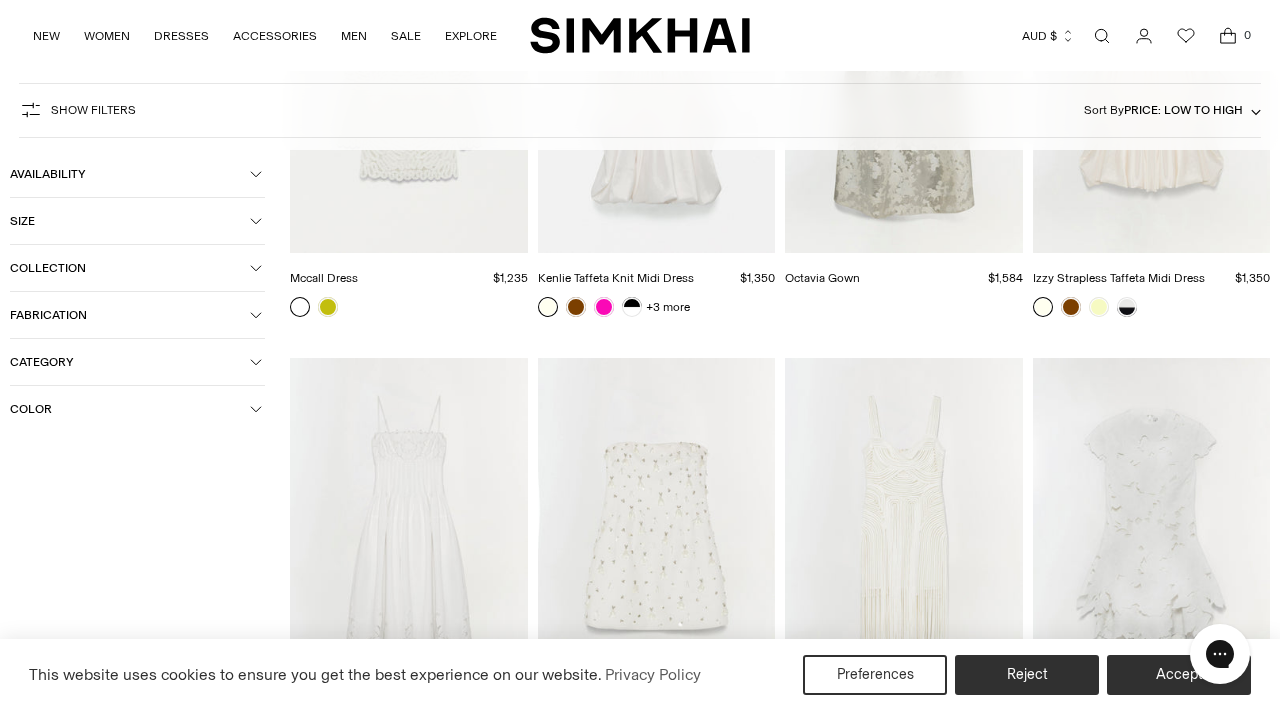 click on "Show Filters" at bounding box center [93, 110] 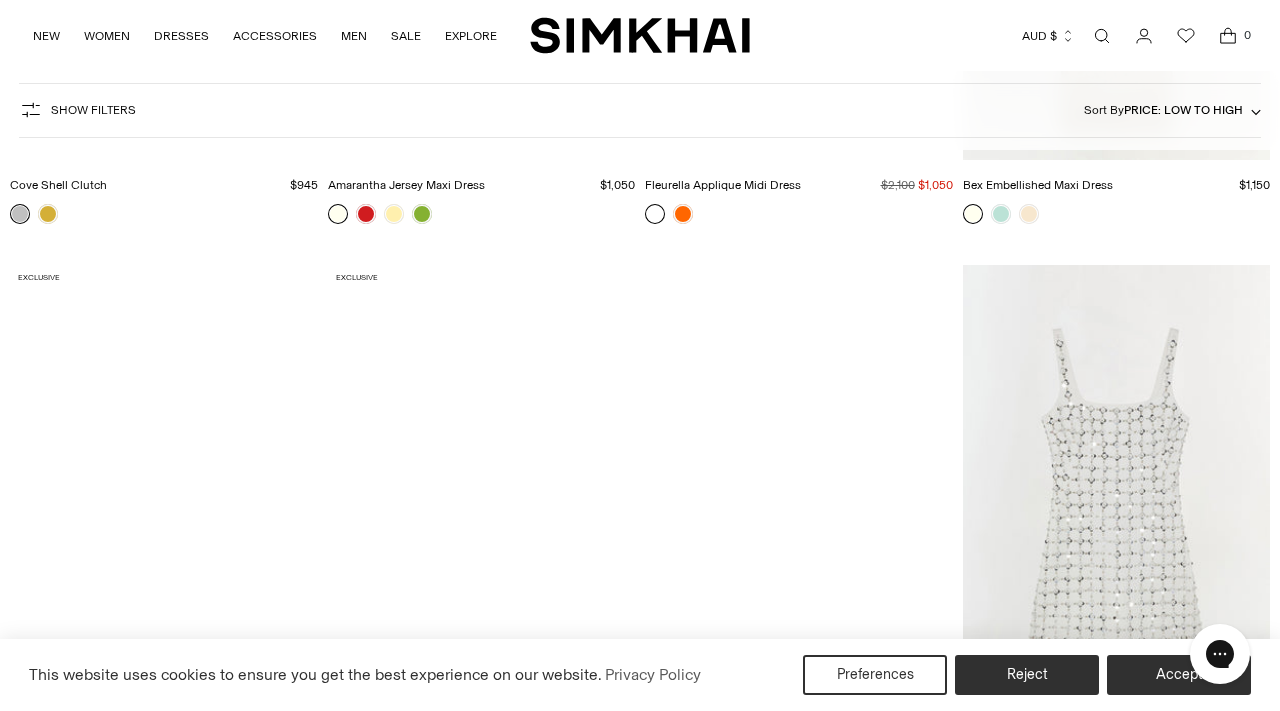 scroll, scrollTop: 5510, scrollLeft: 0, axis: vertical 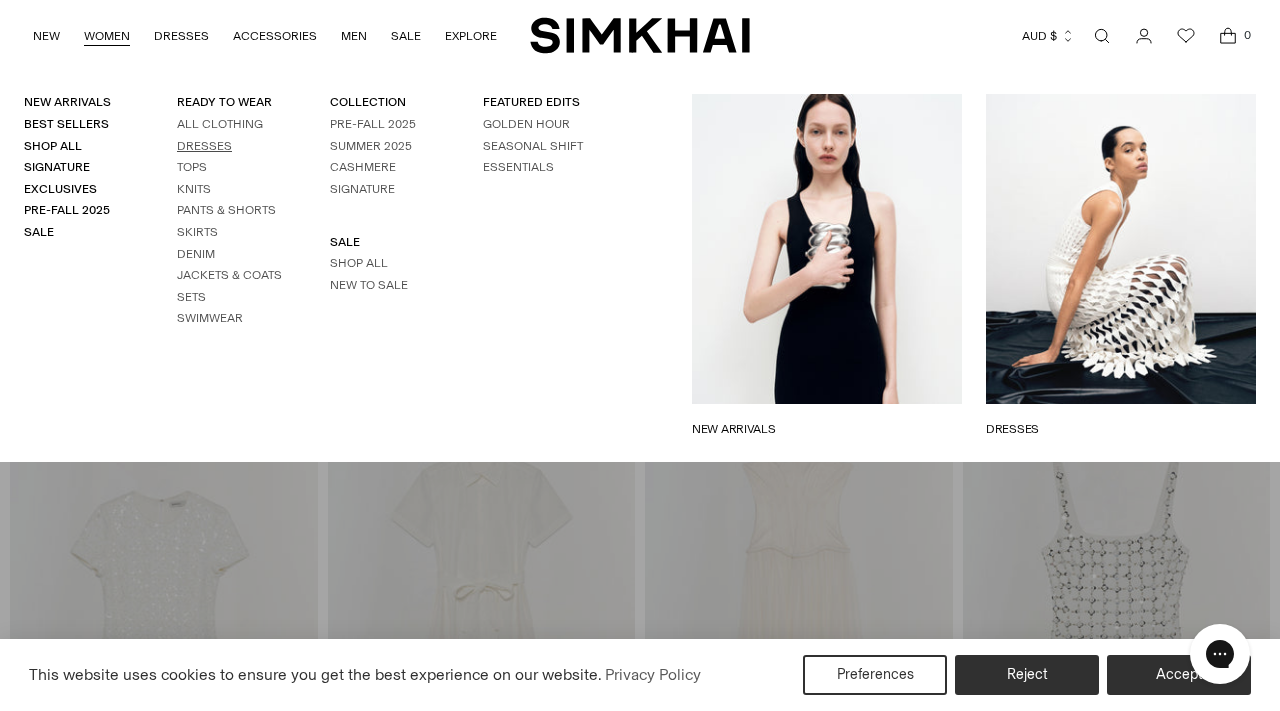 click on "Dresses" at bounding box center [204, 146] 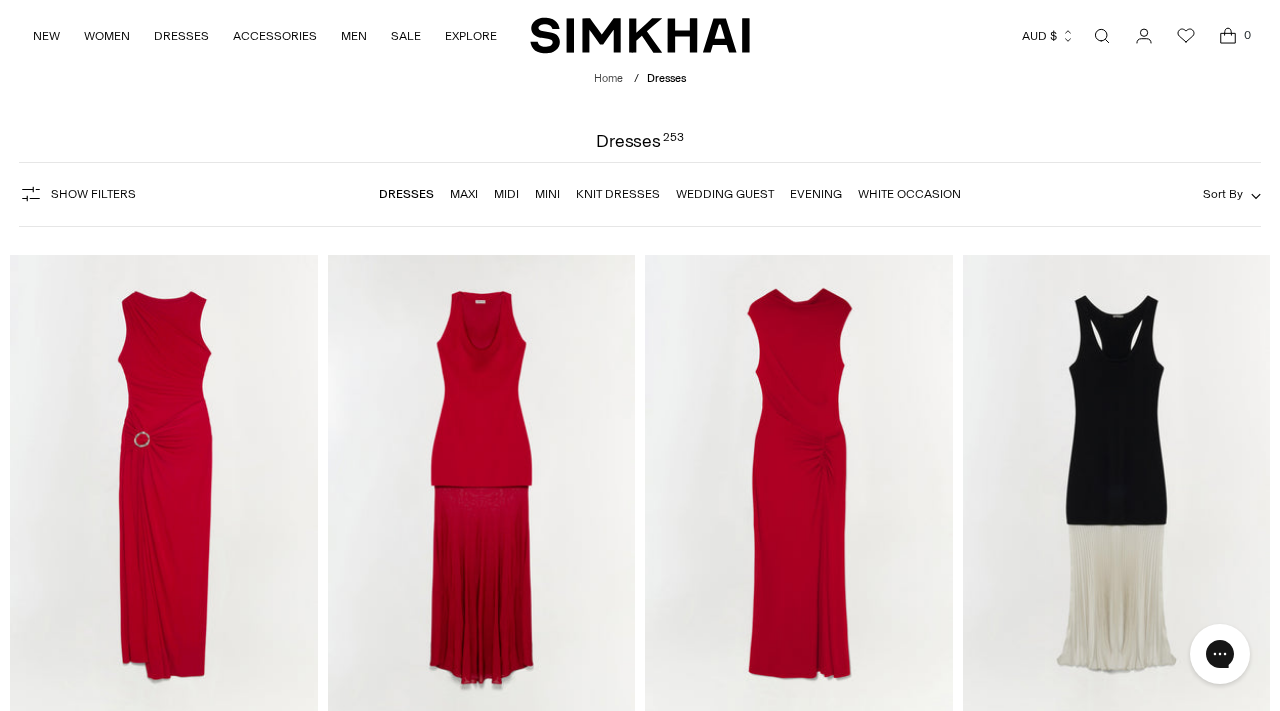 scroll, scrollTop: 0, scrollLeft: 0, axis: both 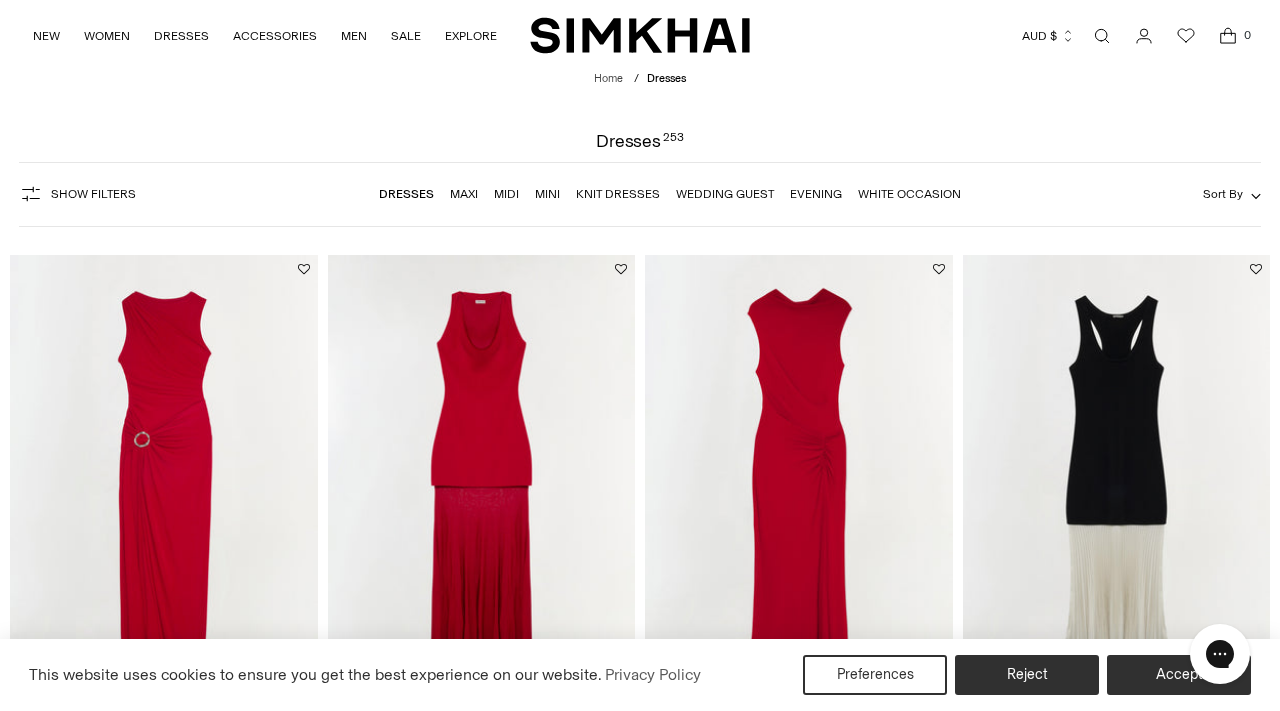 click on "Show Filters" at bounding box center [93, 194] 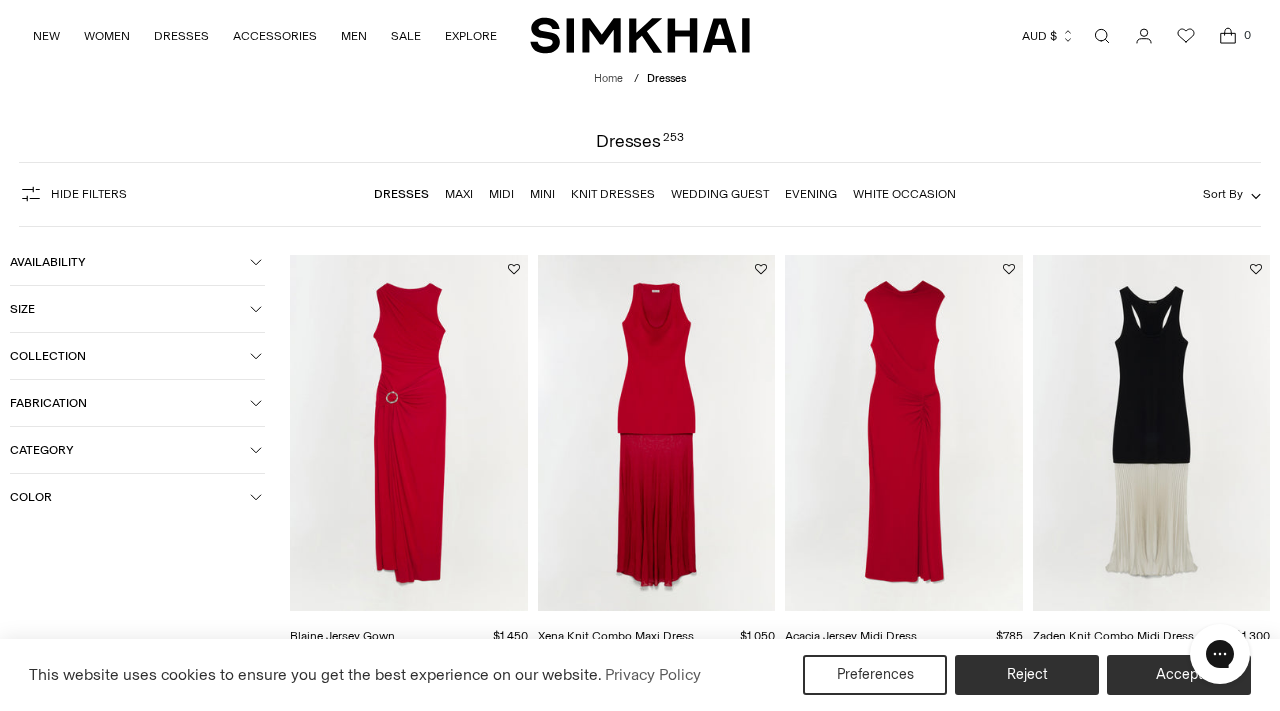 click on "Color" at bounding box center (130, 497) 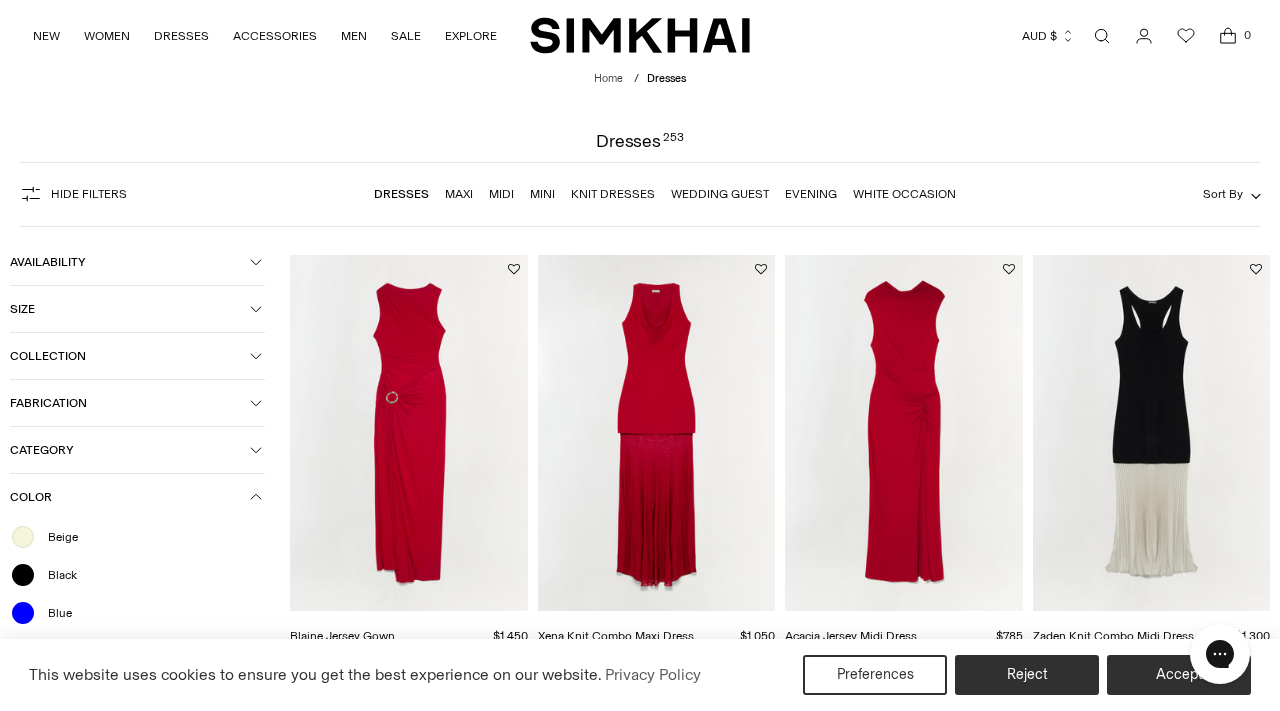 click on "Beige" at bounding box center (57, 537) 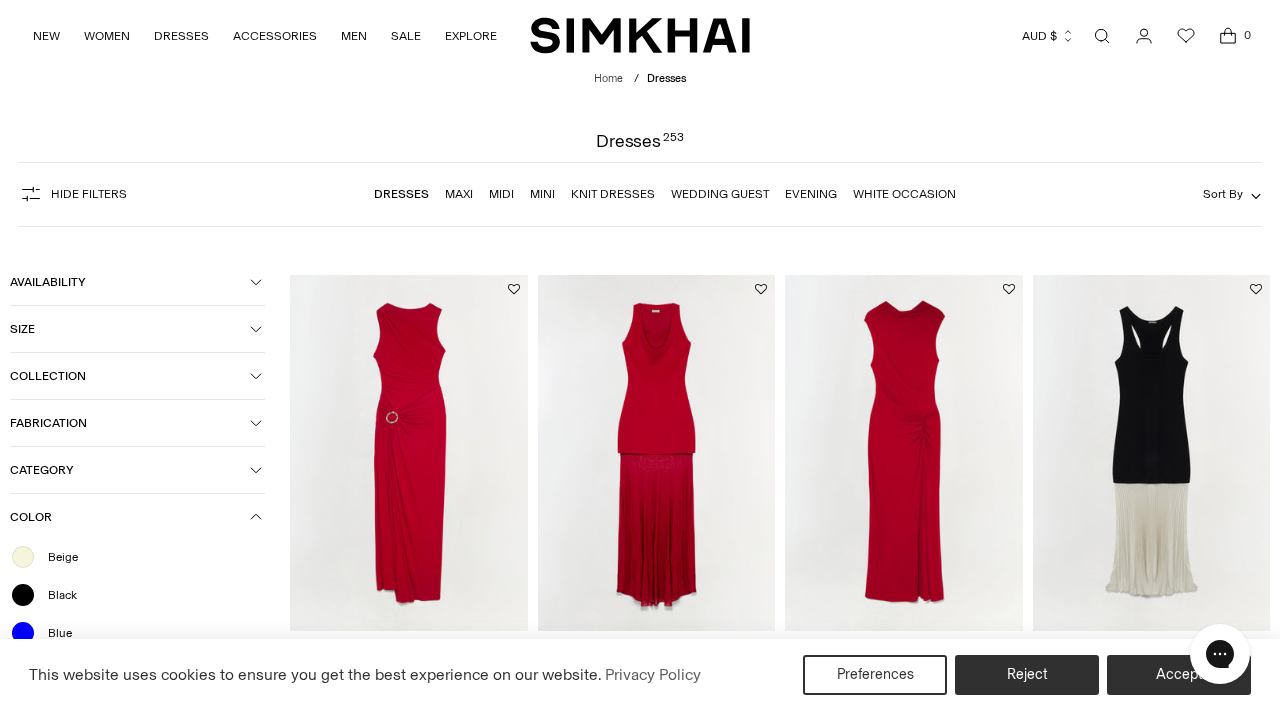 click at bounding box center (23, 595) 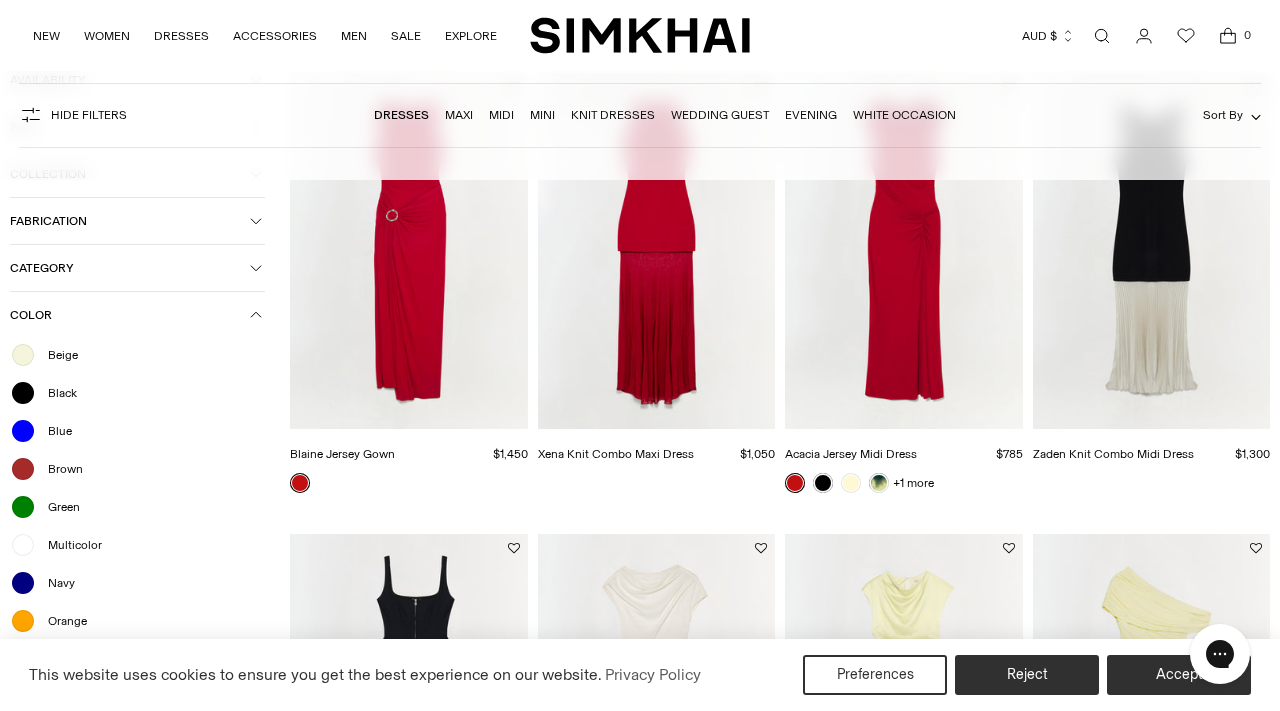 scroll, scrollTop: 205, scrollLeft: 0, axis: vertical 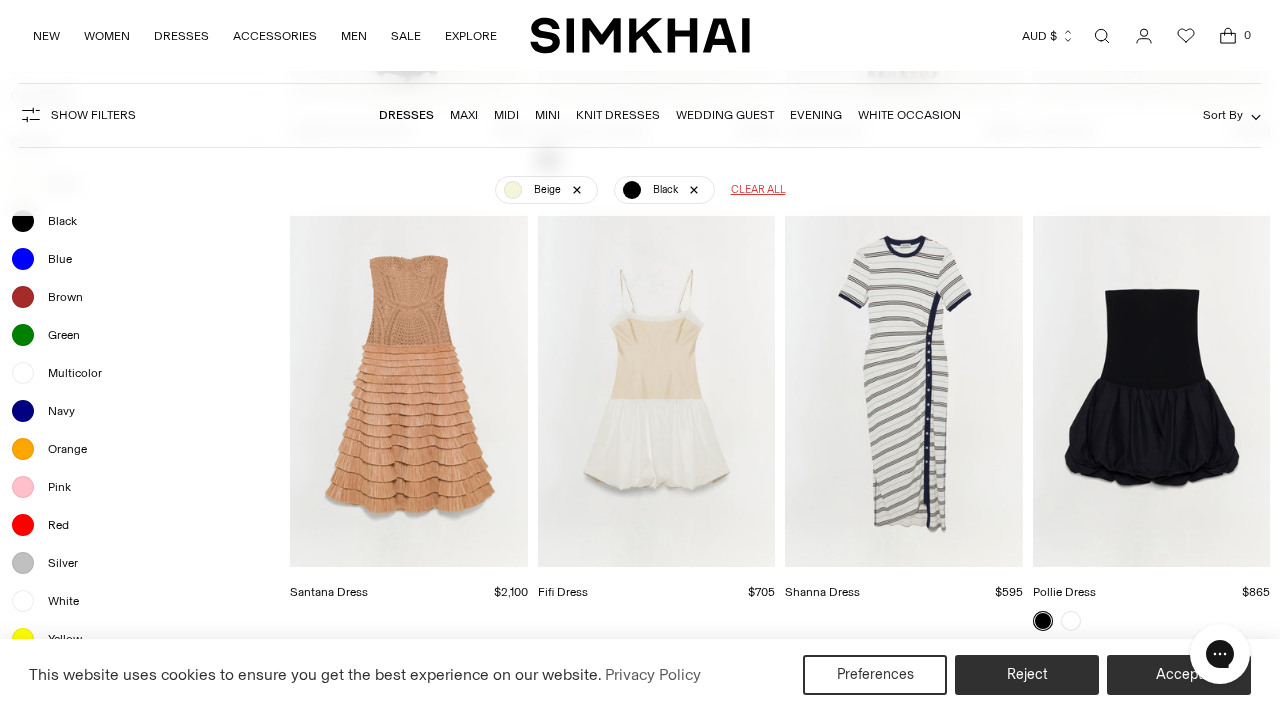 click at bounding box center [23, 601] 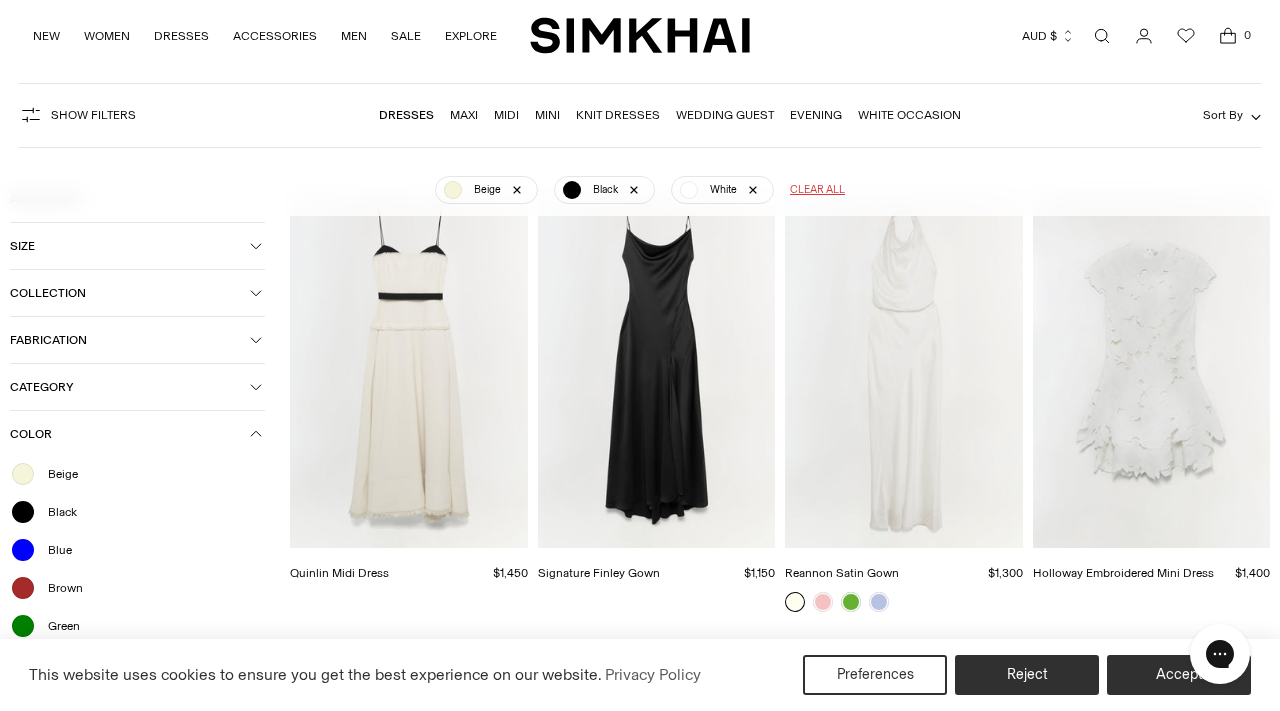 scroll, scrollTop: 122, scrollLeft: 0, axis: vertical 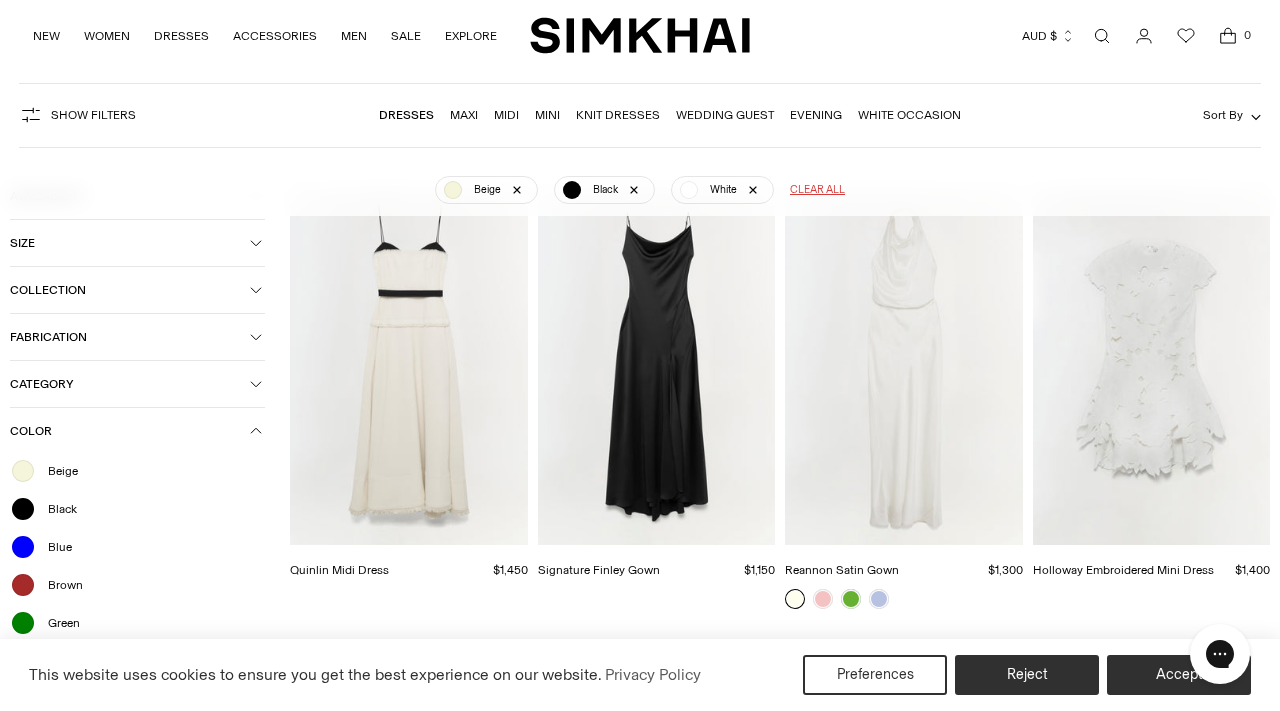 click on "Color" at bounding box center [130, 431] 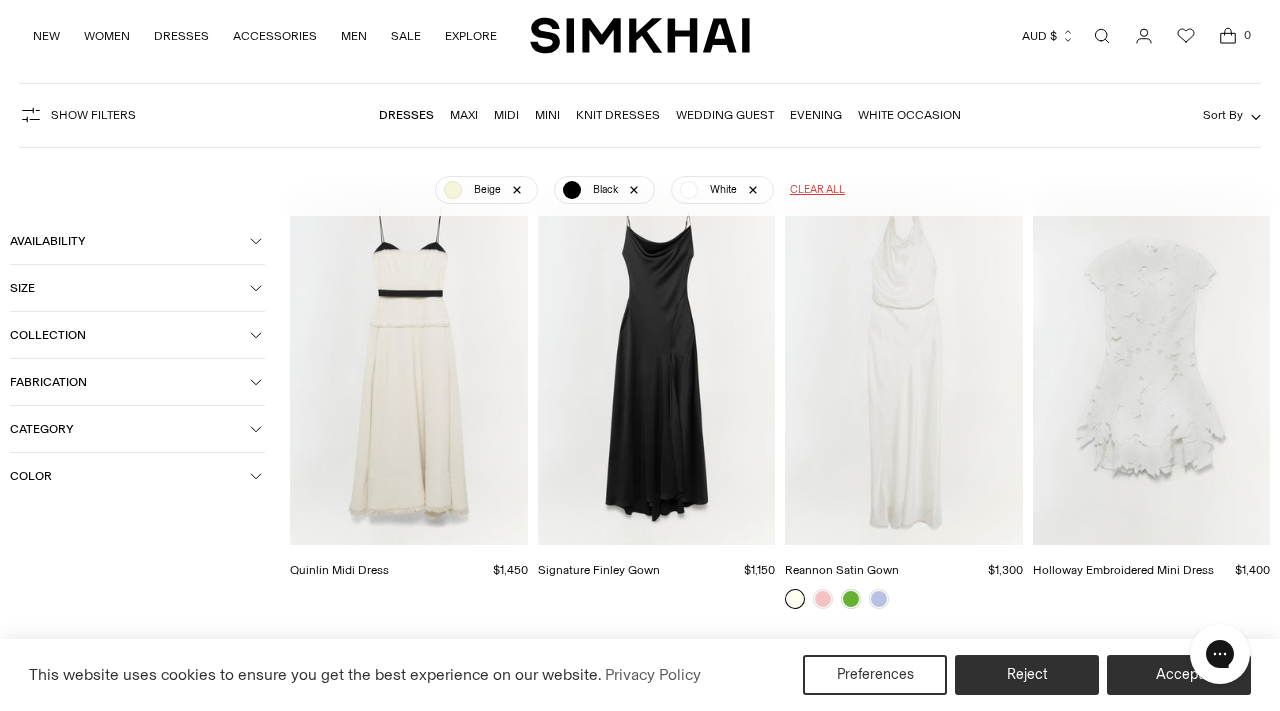 click on "Category" at bounding box center (137, 429) 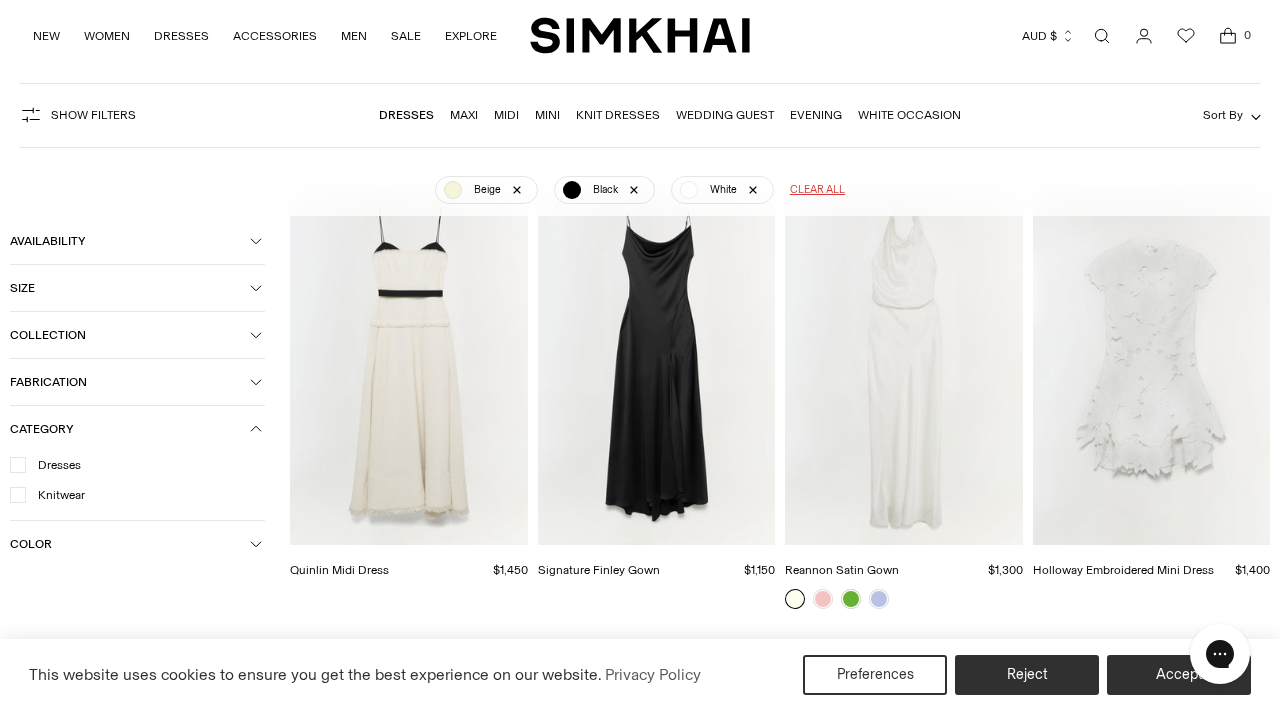 click on "Category" at bounding box center (130, 429) 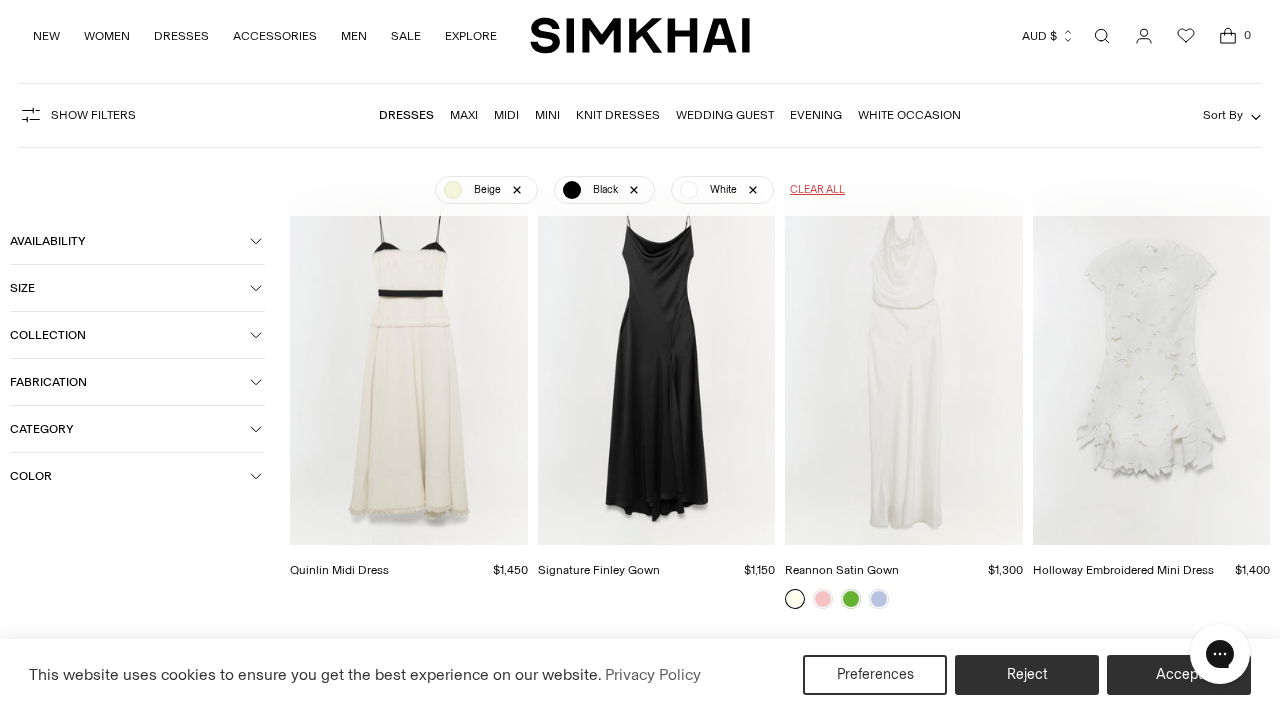 click on "Category" at bounding box center [130, 429] 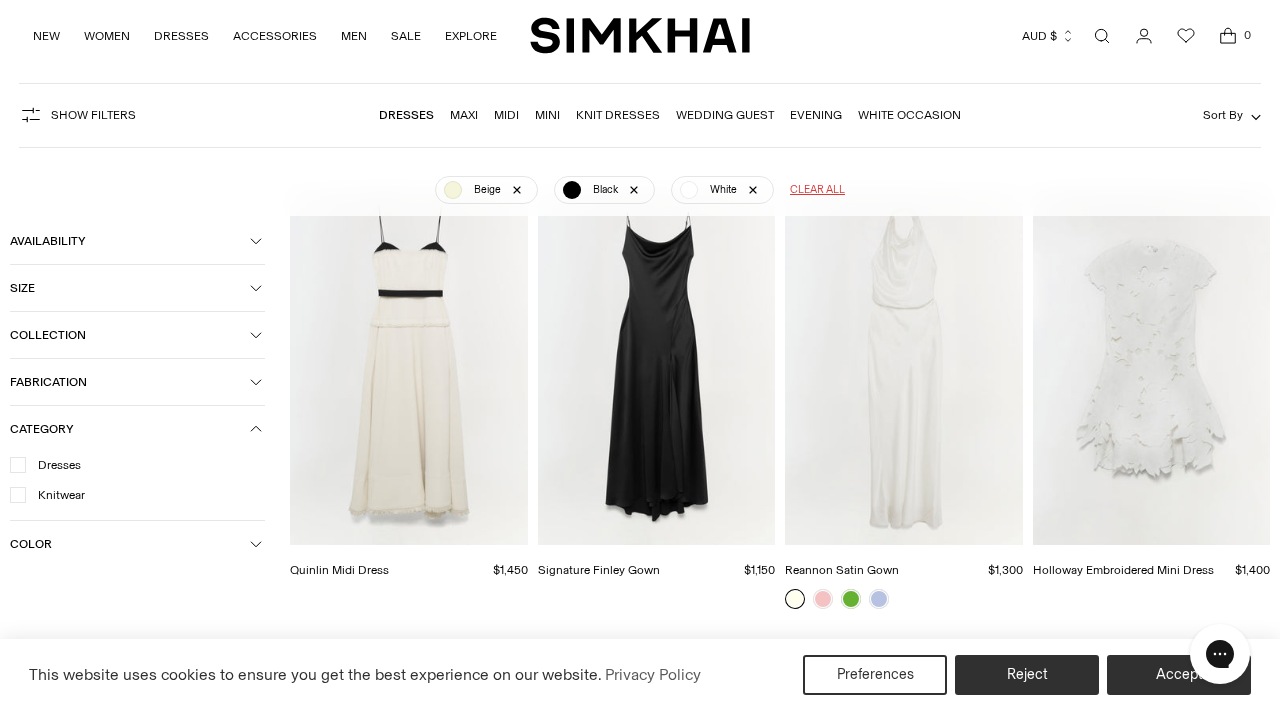 click on "Category" at bounding box center (130, 429) 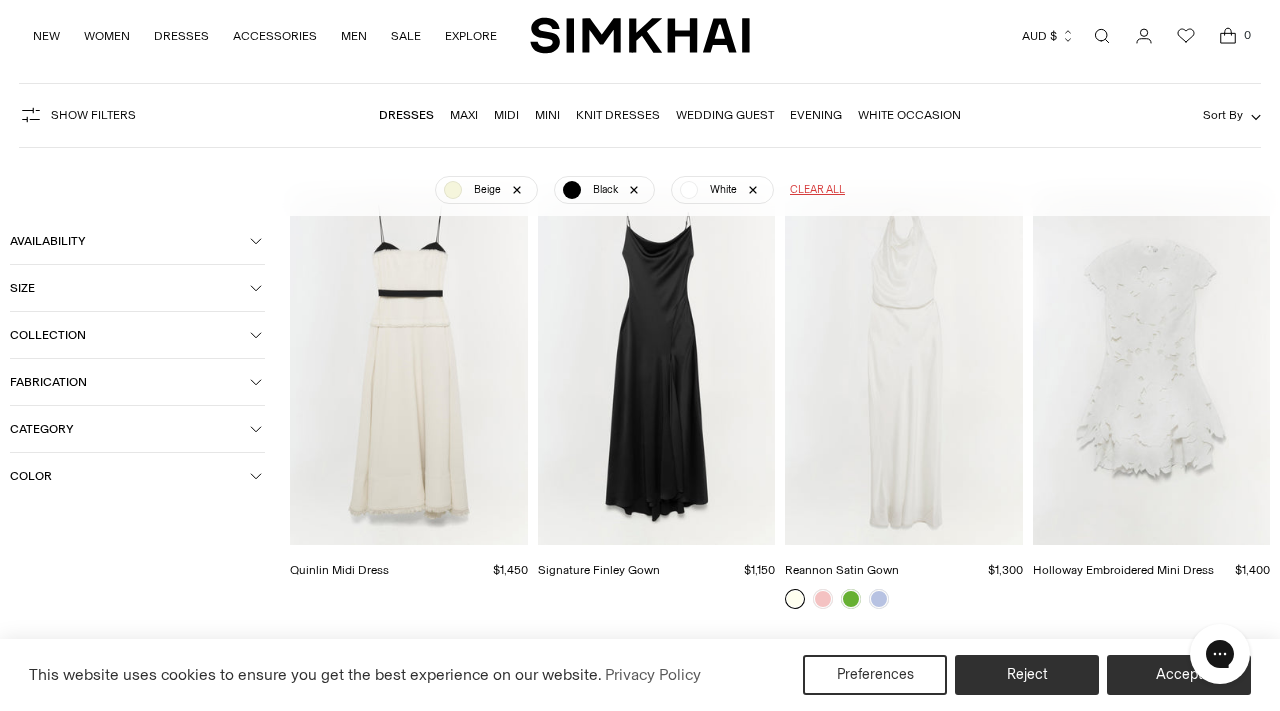 click on "Collection" at bounding box center (130, 335) 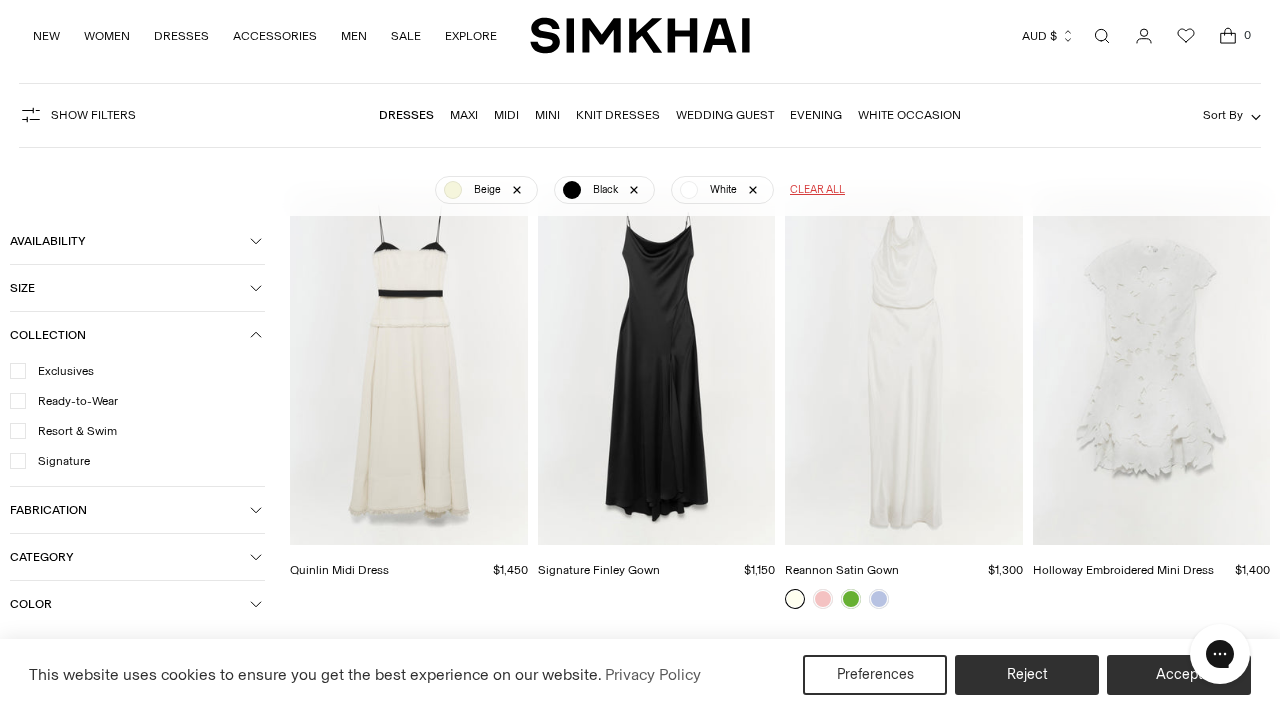 click on "Collection" at bounding box center (130, 335) 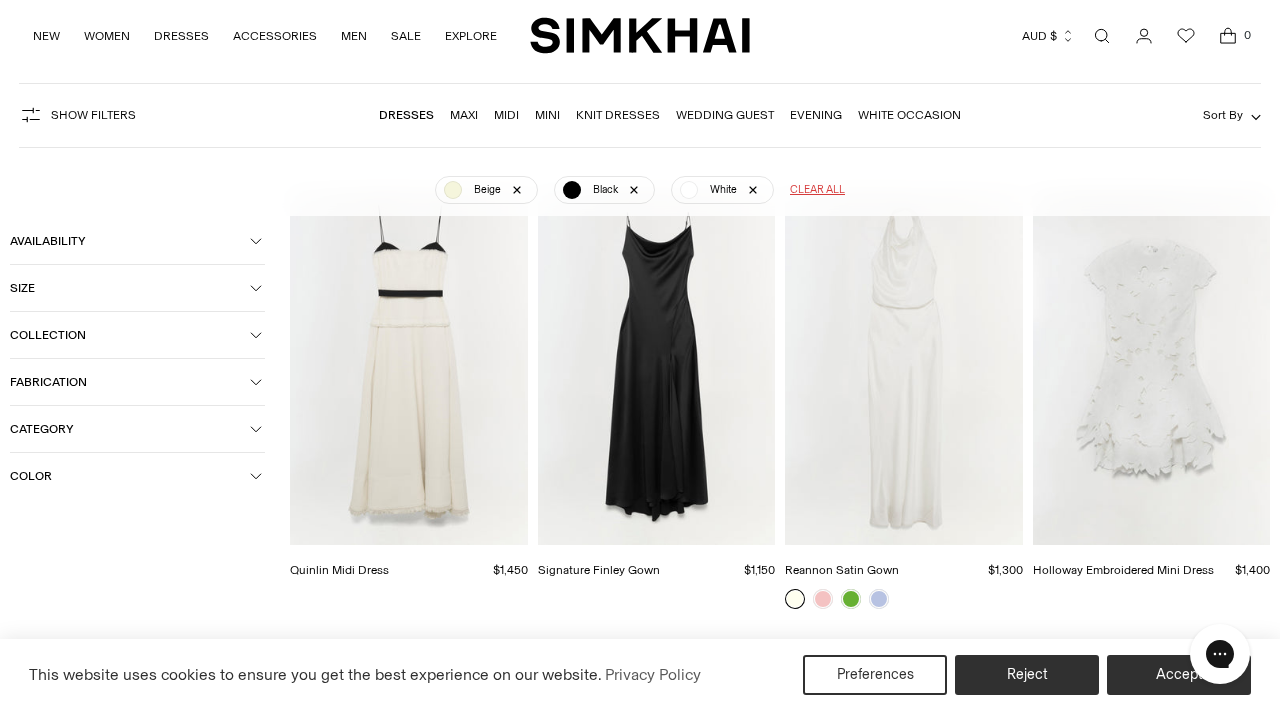 click on "Size" at bounding box center (130, 288) 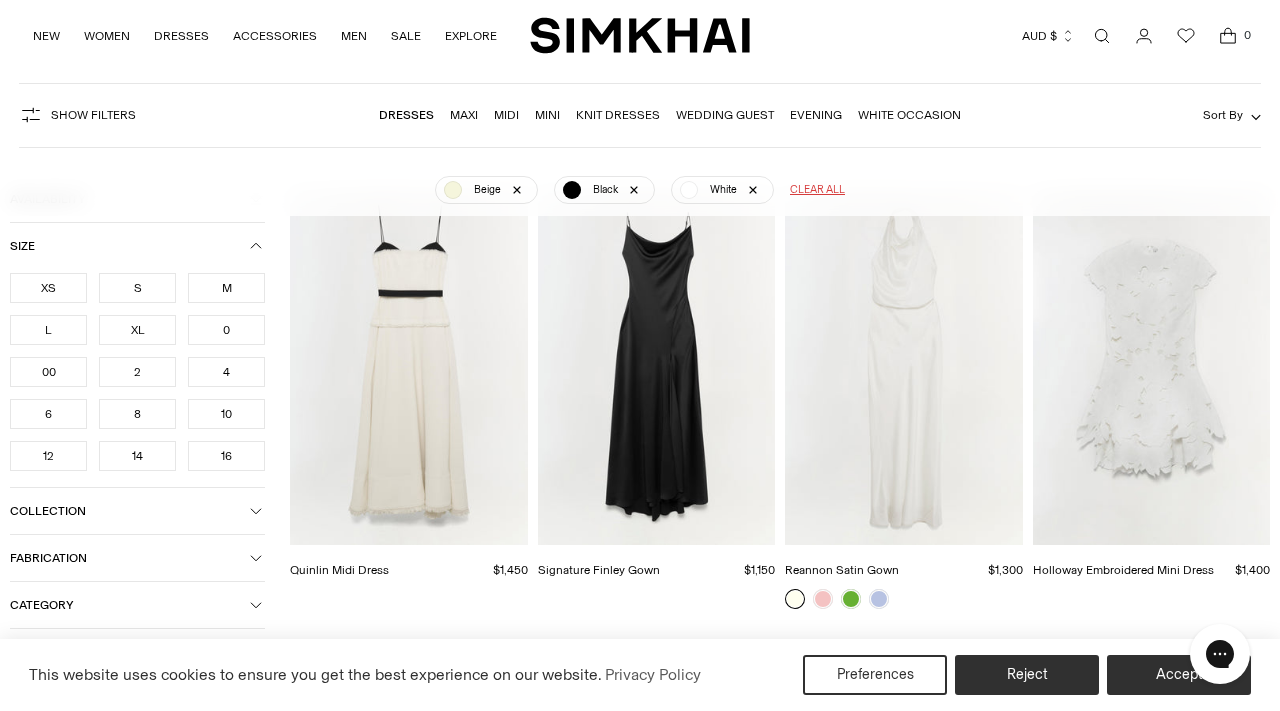 click on "Size" at bounding box center [137, 246] 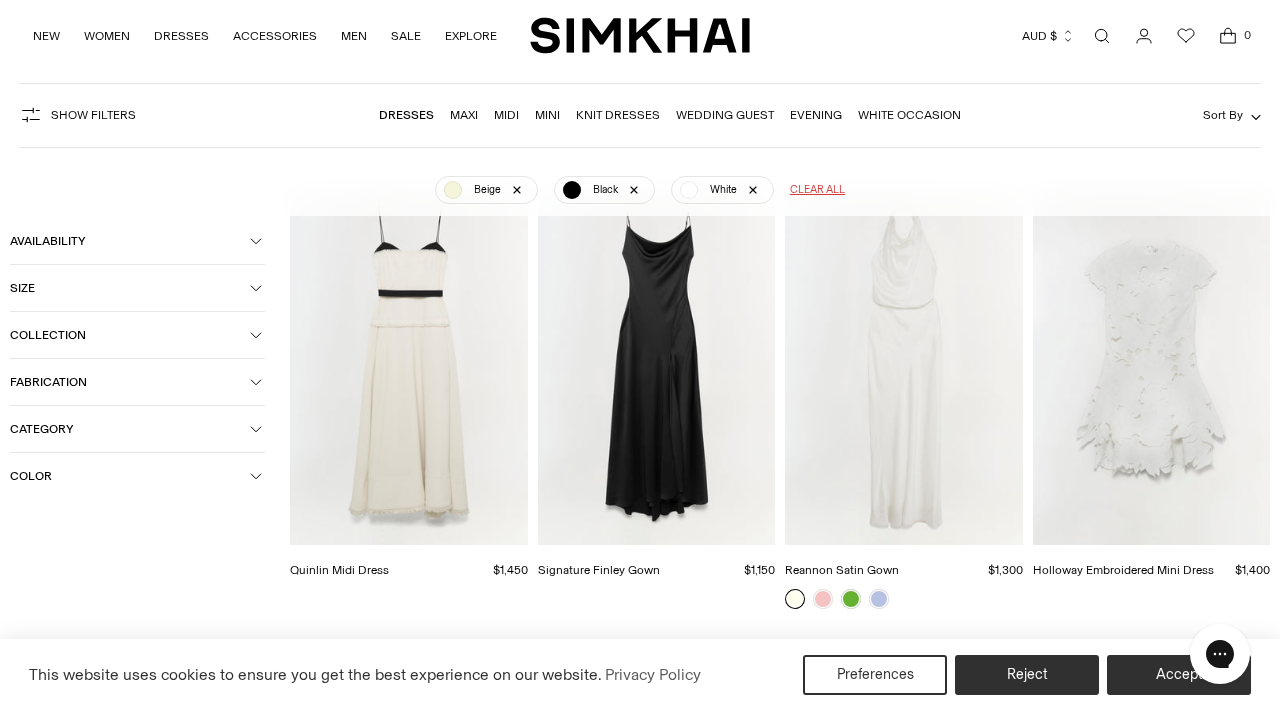 click on "Availability" at bounding box center [137, 241] 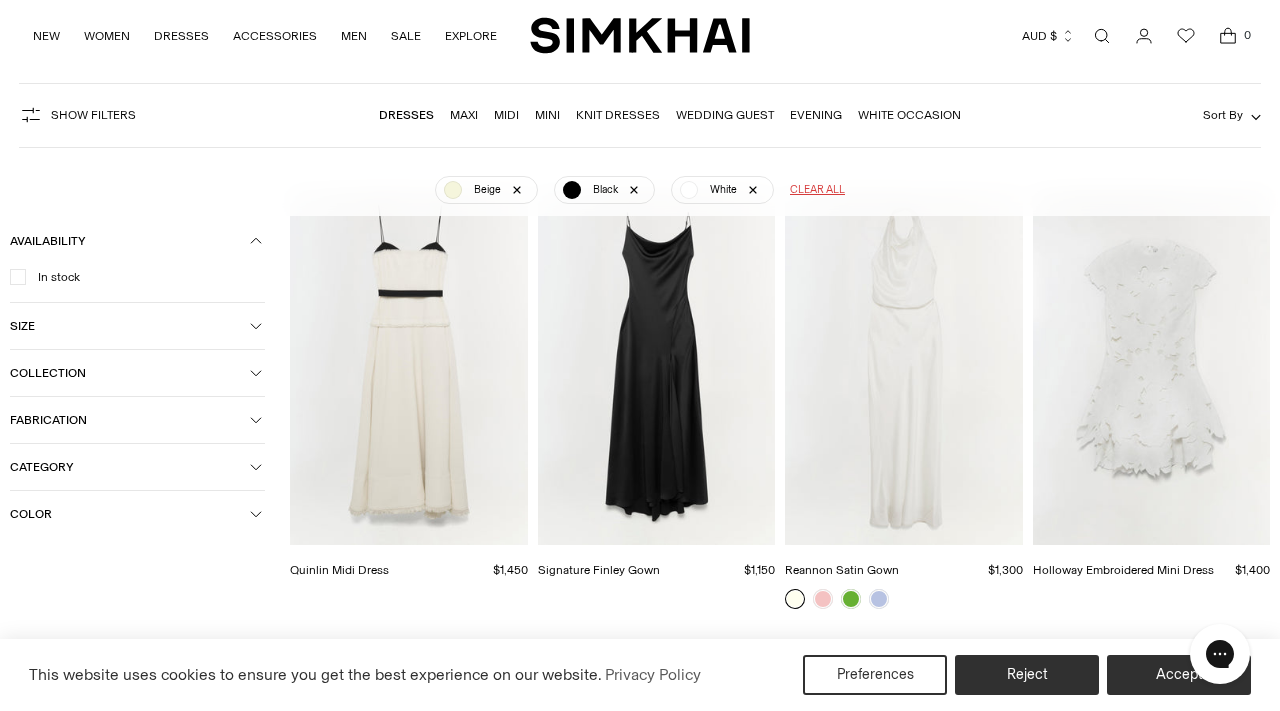click on "Availability" at bounding box center (137, 241) 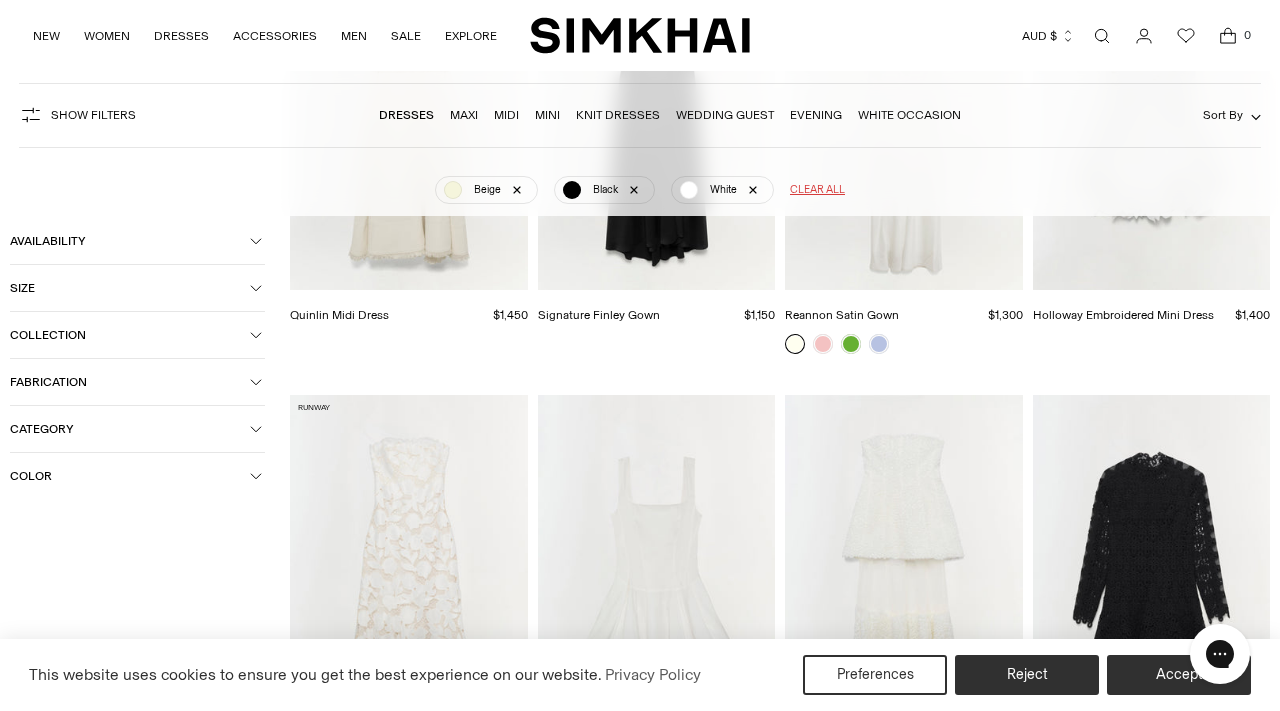 scroll, scrollTop: 390, scrollLeft: 0, axis: vertical 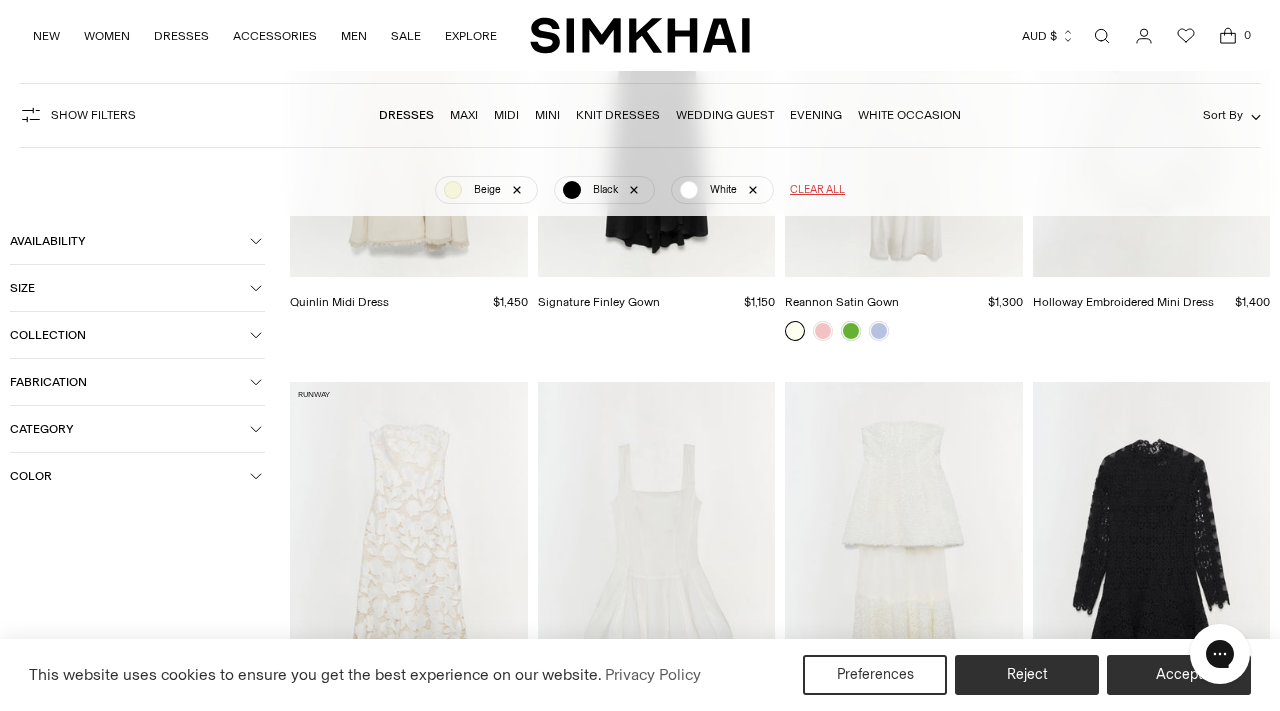 click on "Color" at bounding box center [137, 476] 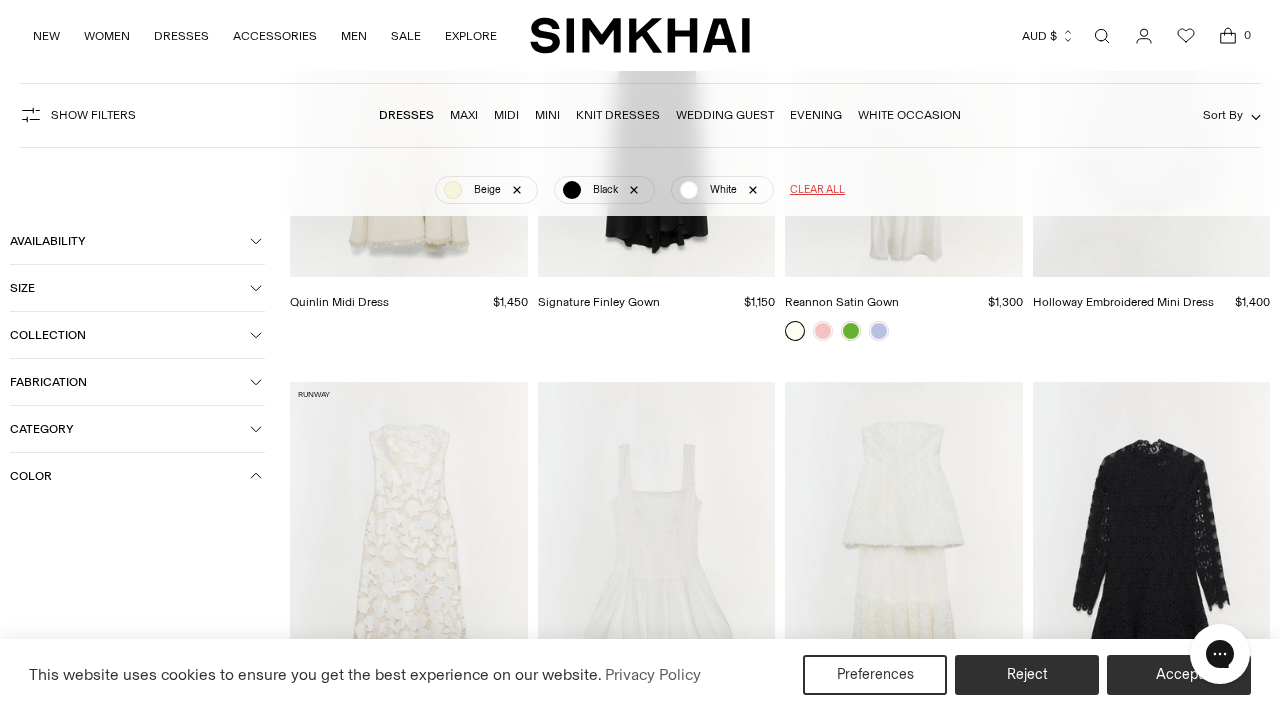click on "Color" at bounding box center (137, 476) 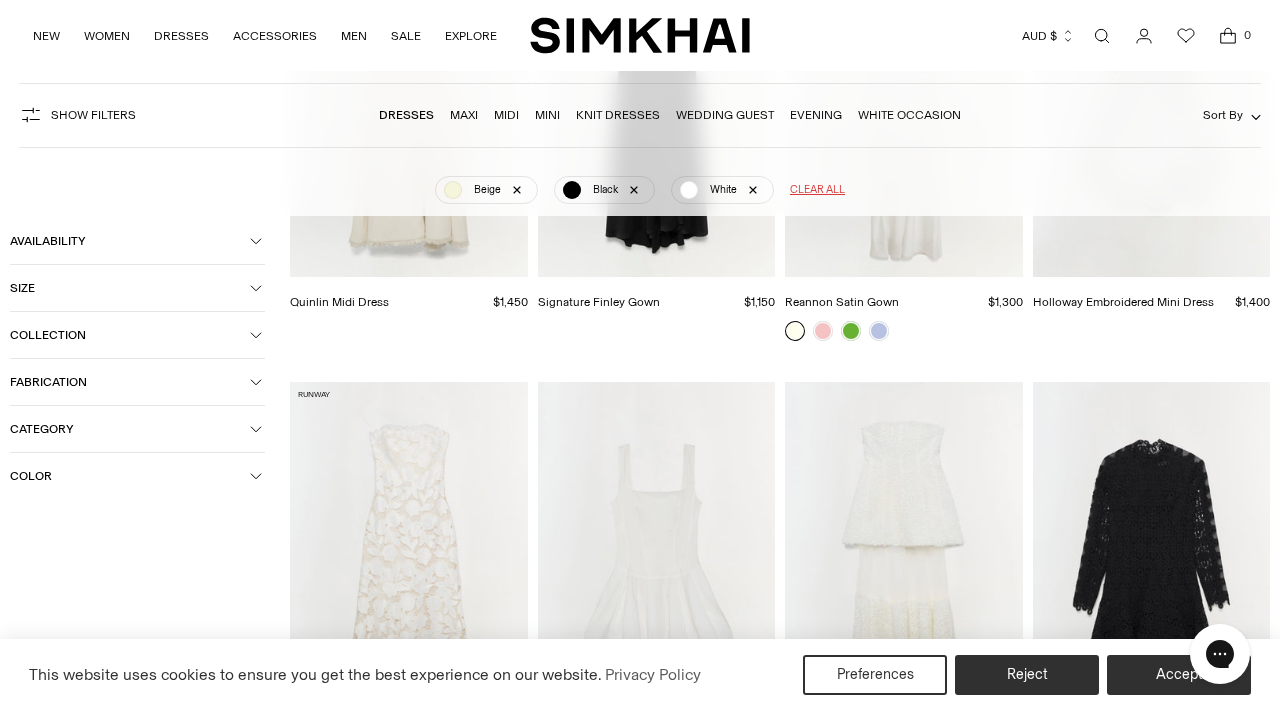 click on "Color" at bounding box center (137, 476) 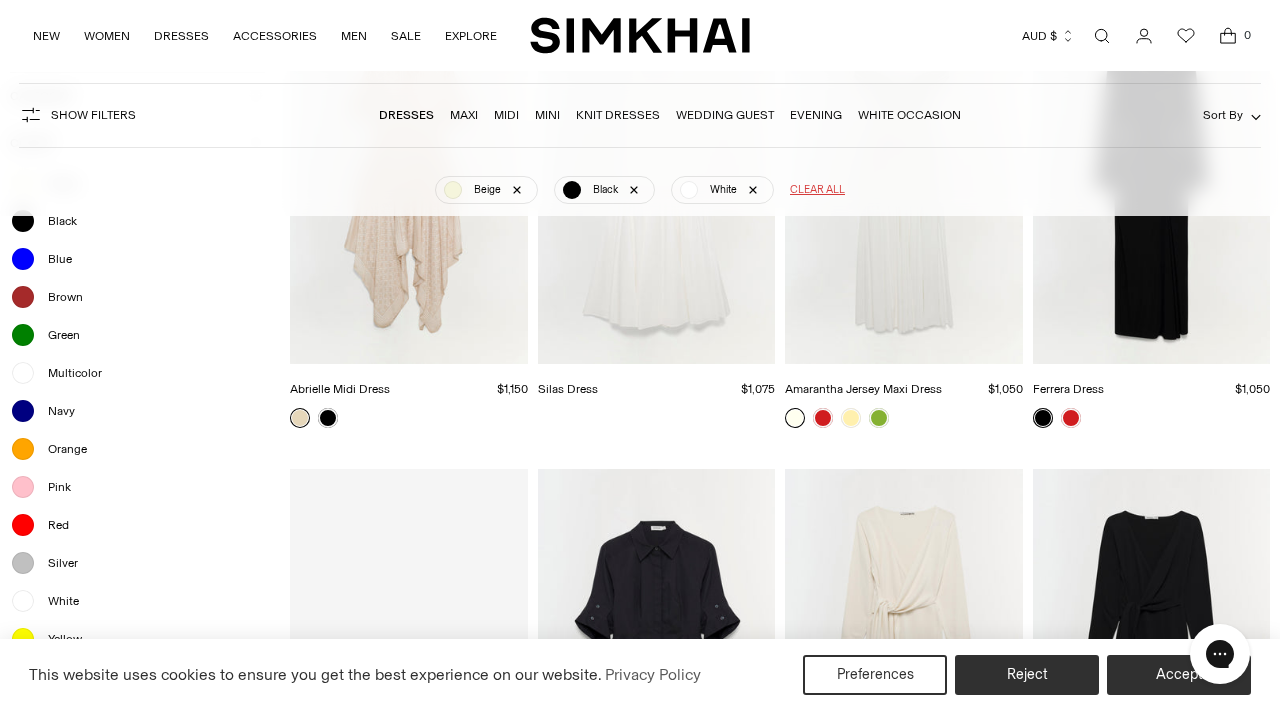 scroll, scrollTop: 7125, scrollLeft: 0, axis: vertical 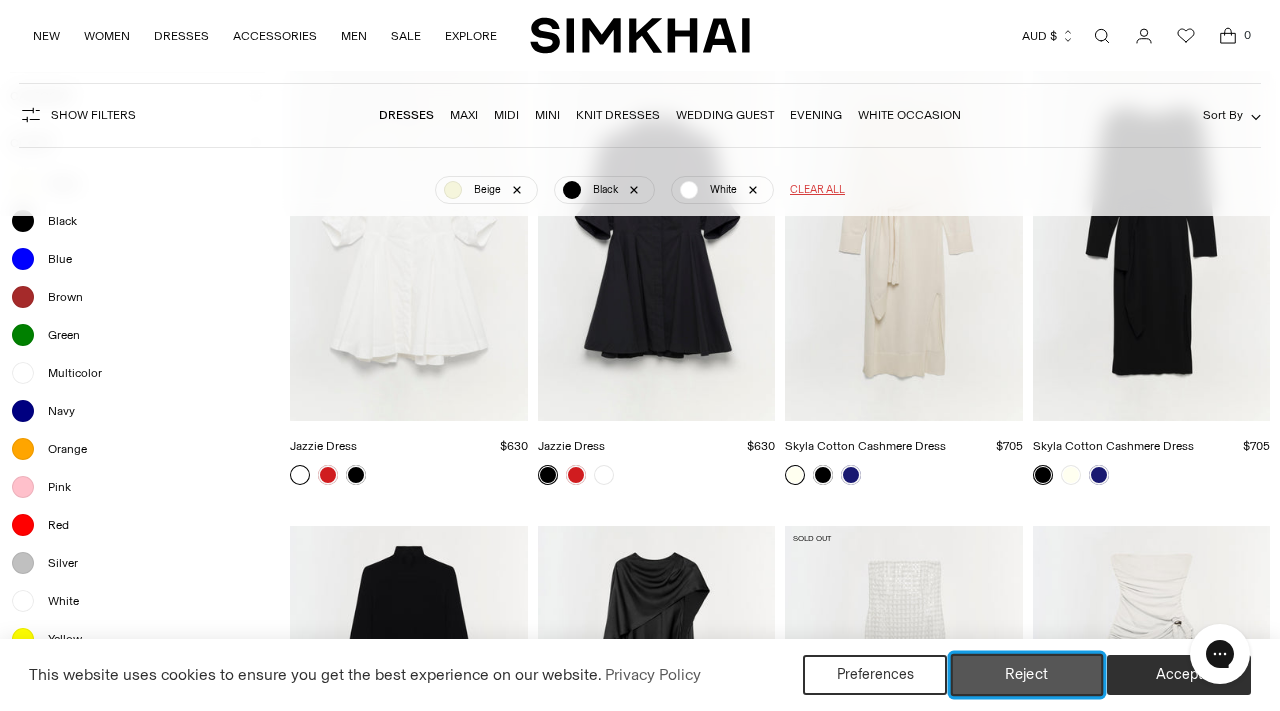 click on "Reject" at bounding box center [1027, 675] 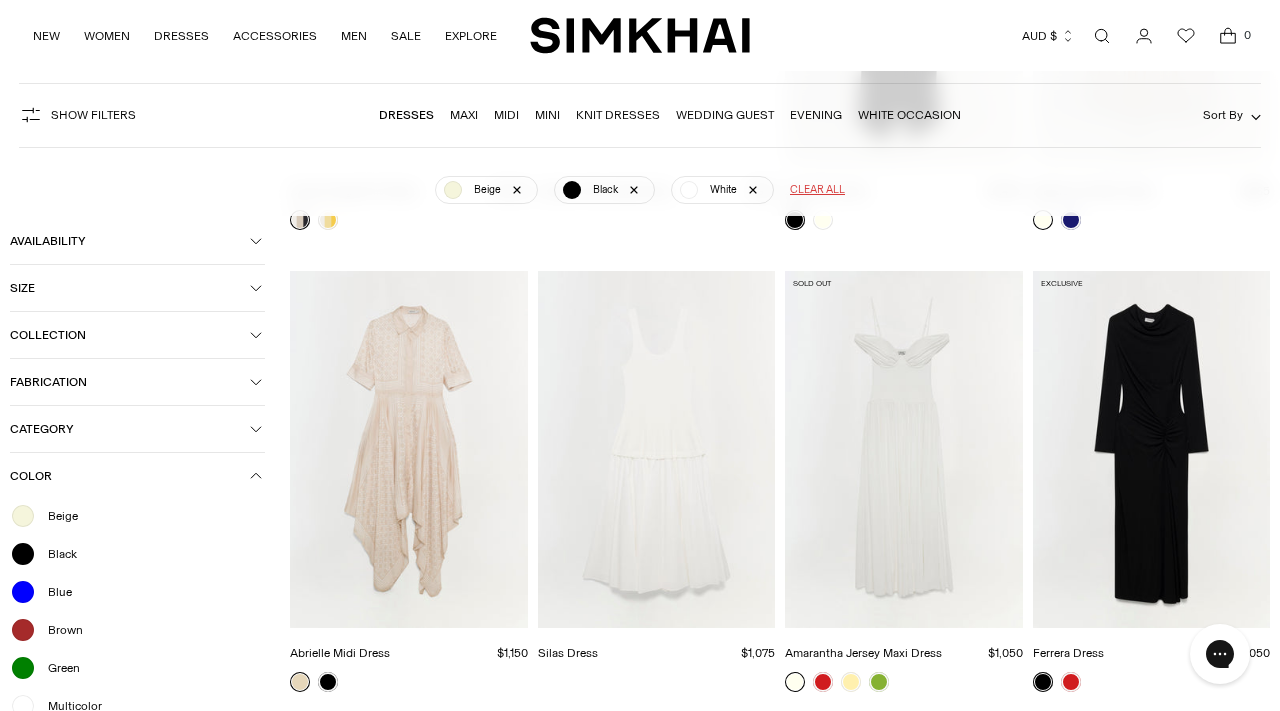 scroll, scrollTop: 6400, scrollLeft: 0, axis: vertical 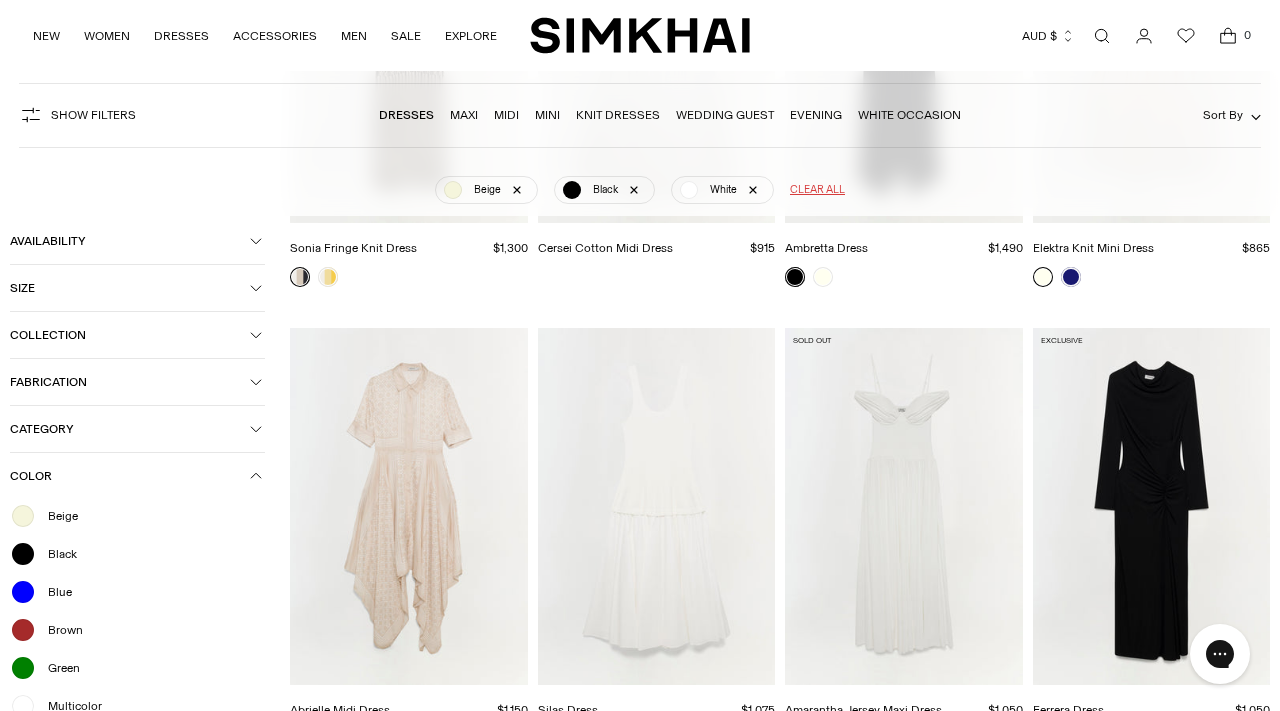 click 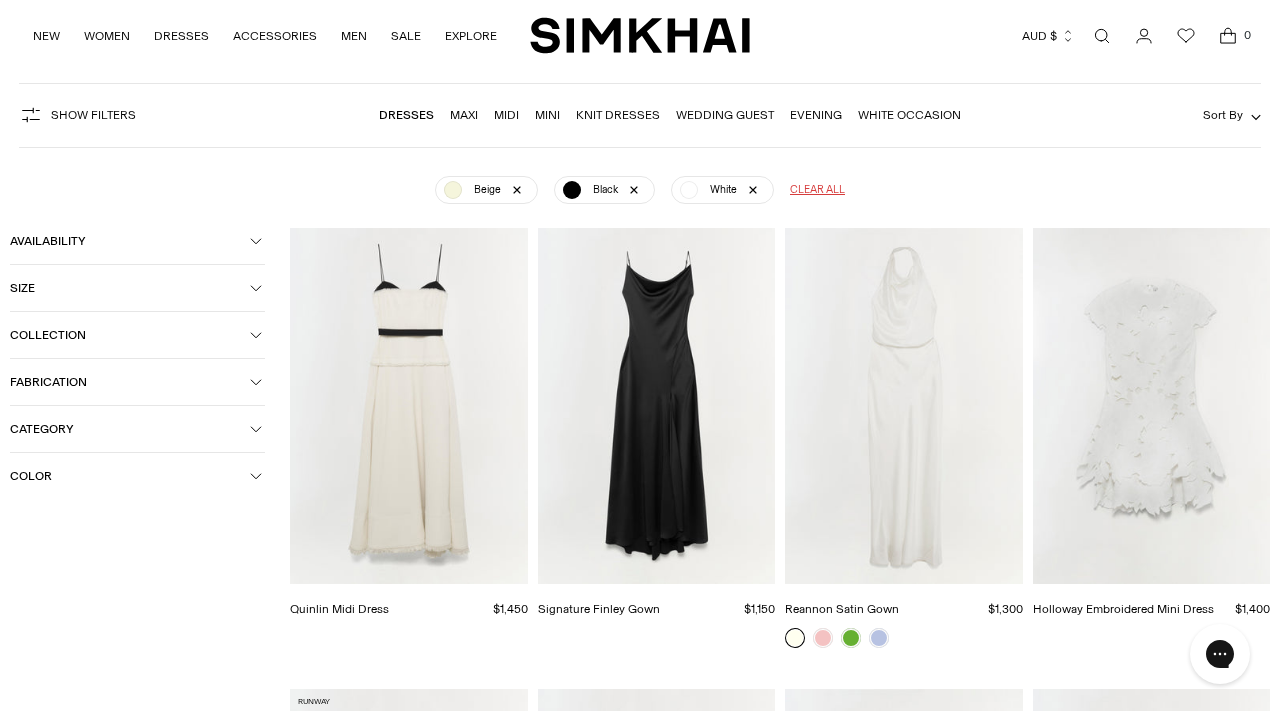 scroll, scrollTop: 0, scrollLeft: 0, axis: both 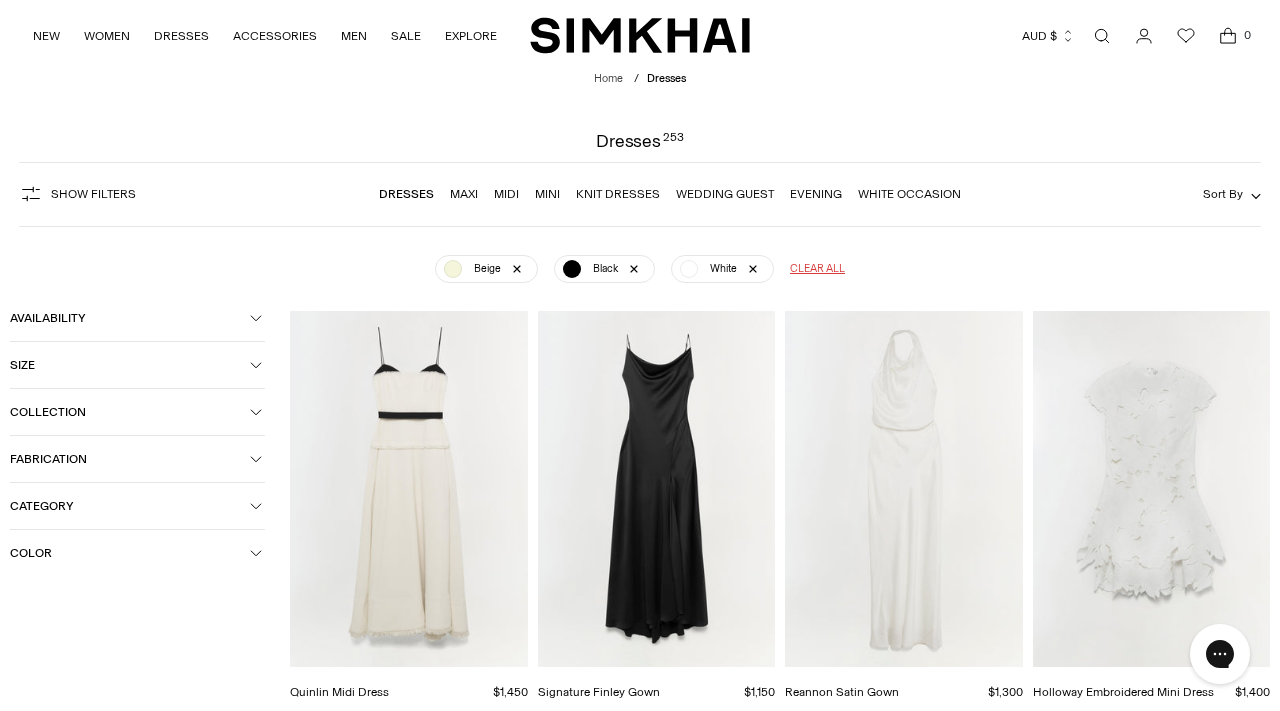 click on "Sort By" at bounding box center (1223, 194) 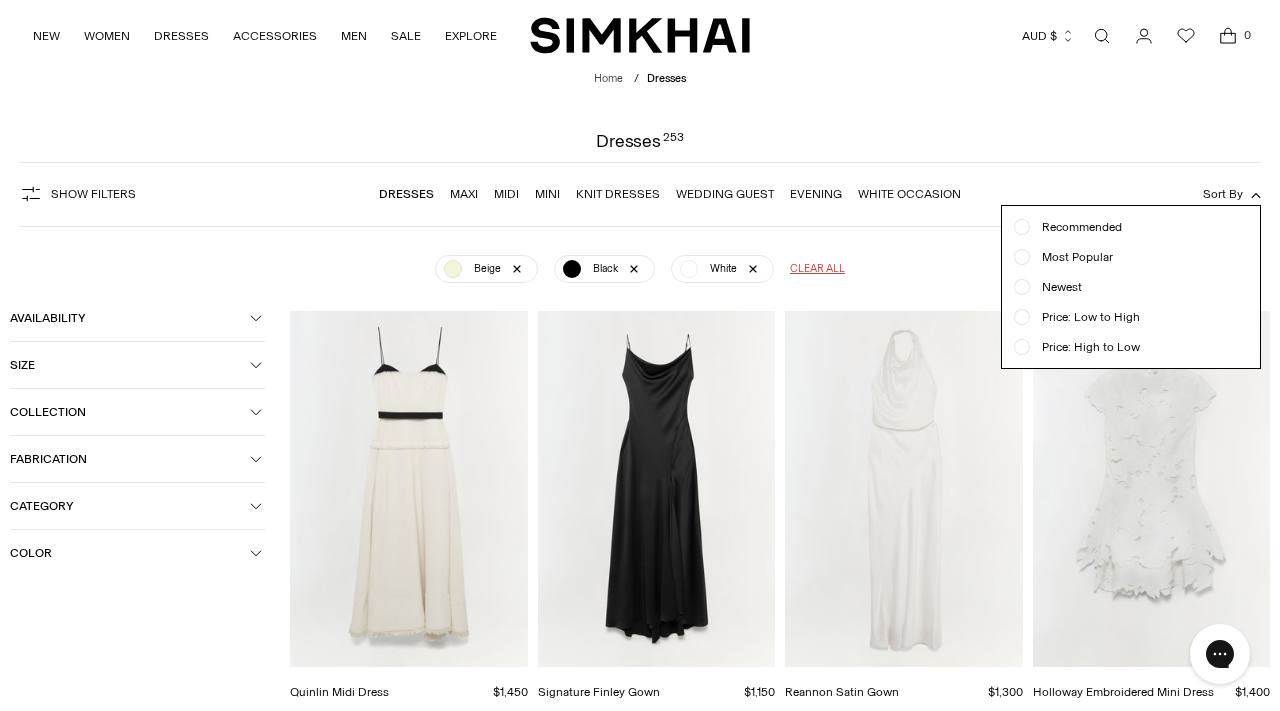click at bounding box center (1022, 317) 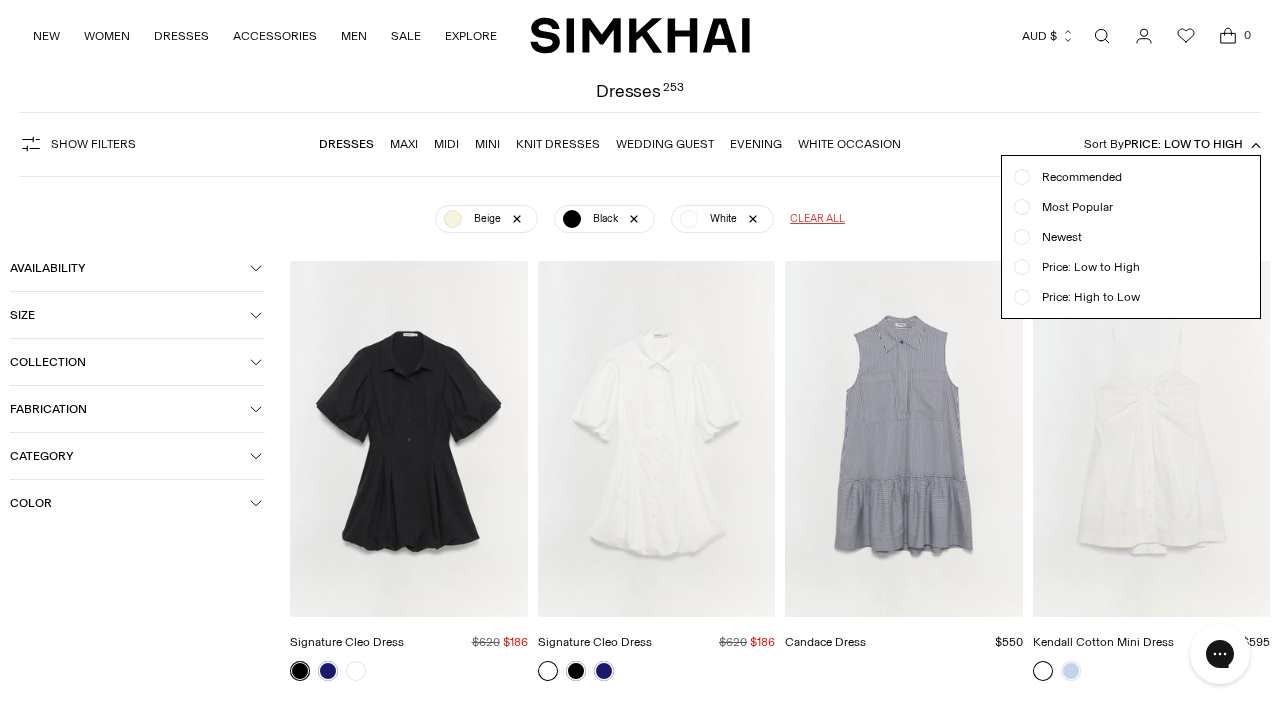 scroll, scrollTop: 114, scrollLeft: 0, axis: vertical 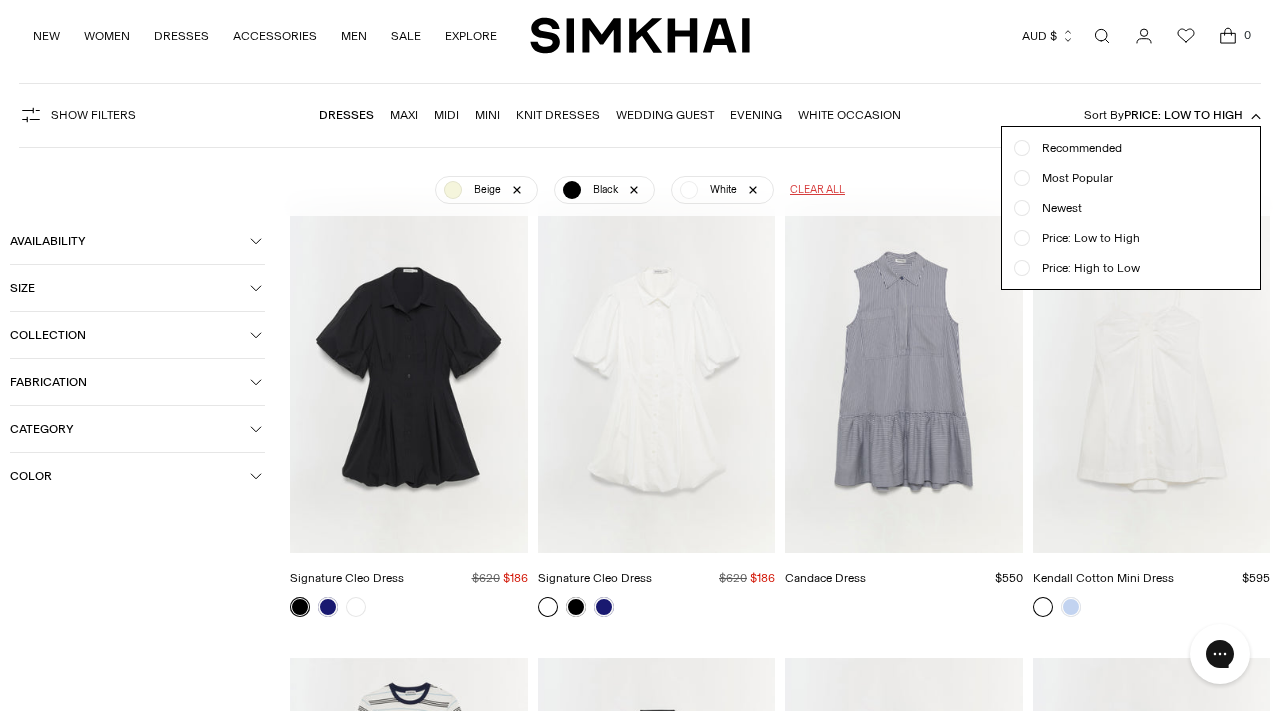 click on "Show Filters
Show Filters
Dresses
Maxi
Midi
Mini
Knit Dresses
Wedding Guest
Evening
White Occasion" at bounding box center (640, 115) 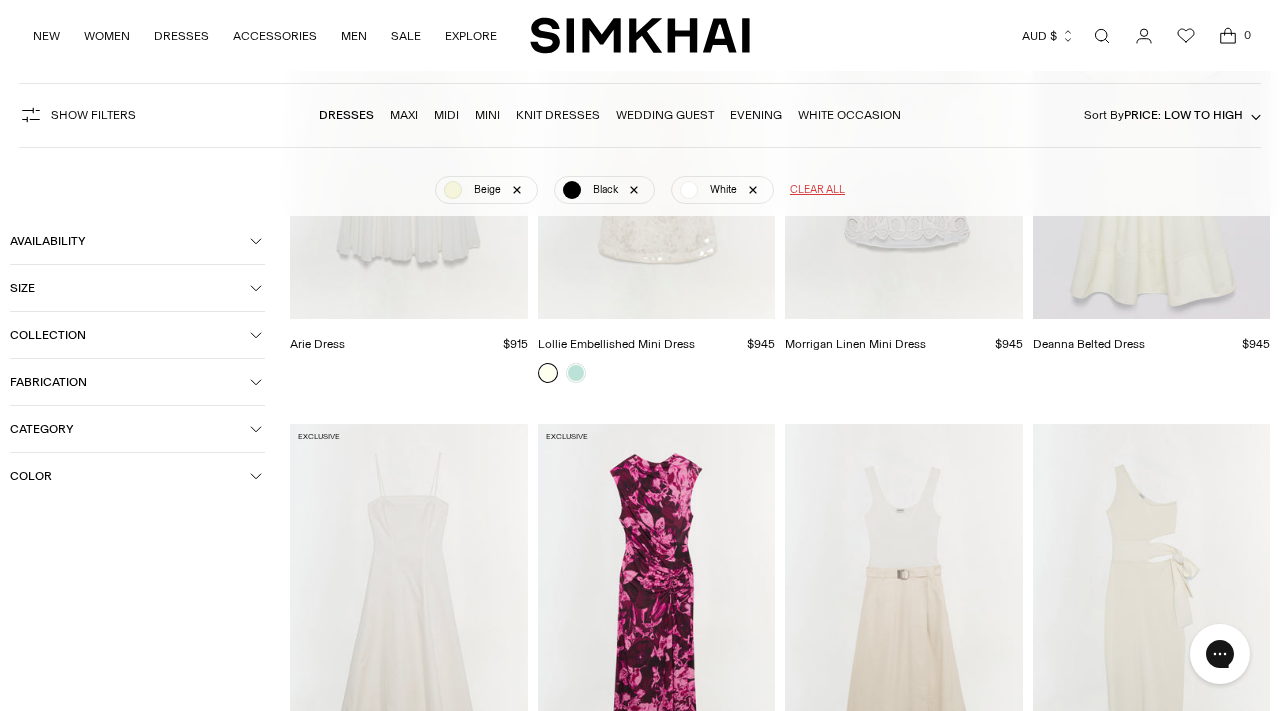 scroll, scrollTop: 5159, scrollLeft: 0, axis: vertical 